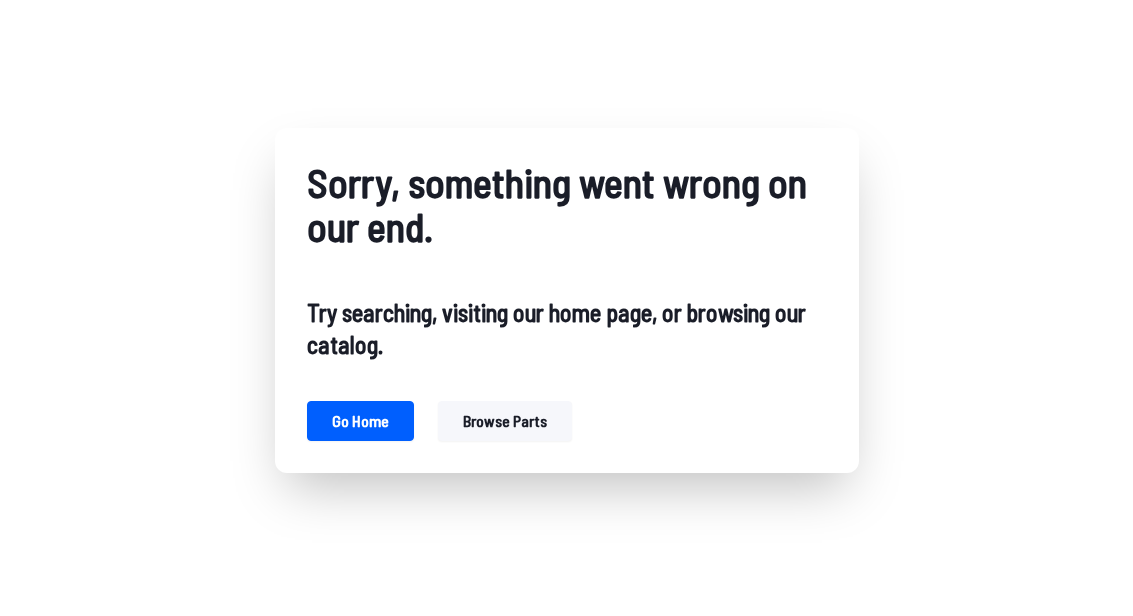 scroll, scrollTop: 0, scrollLeft: 0, axis: both 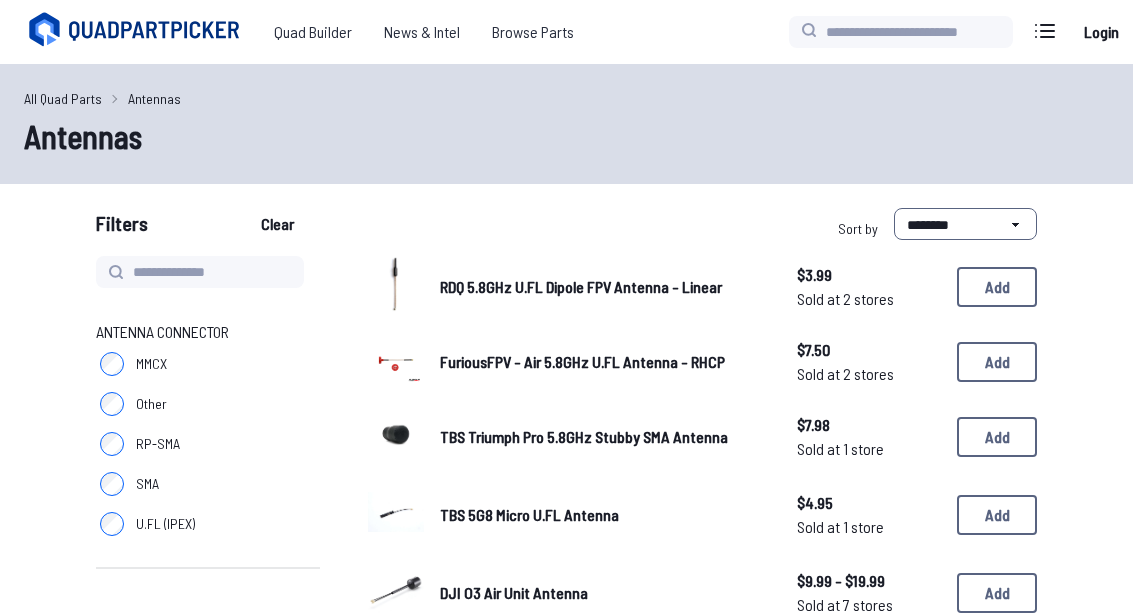click on "All Quad Parts" at bounding box center (63, 98) 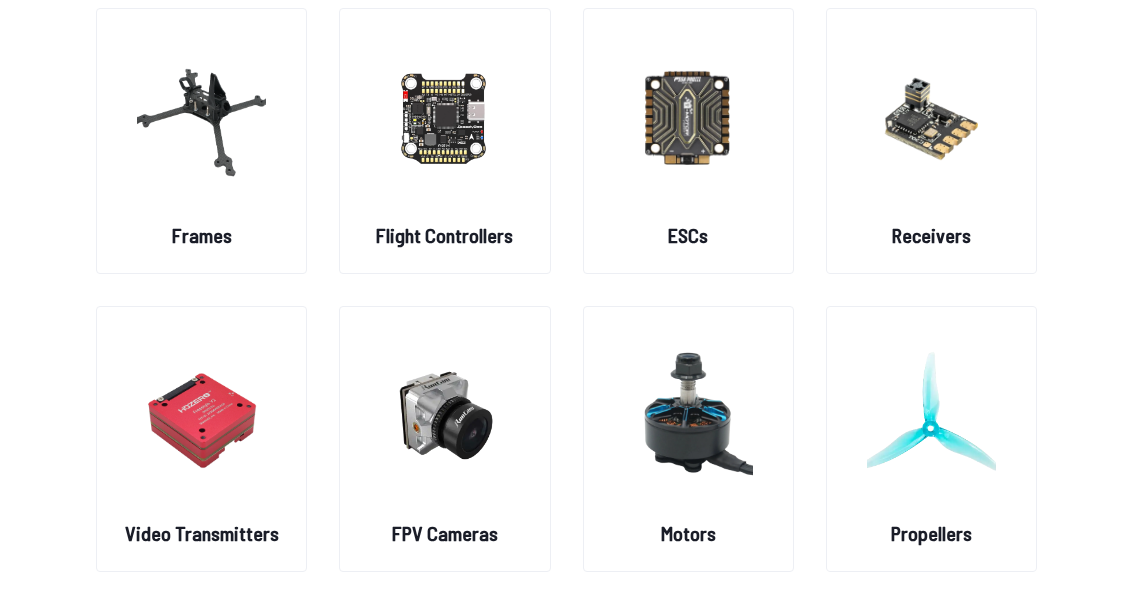 scroll, scrollTop: 164, scrollLeft: 0, axis: vertical 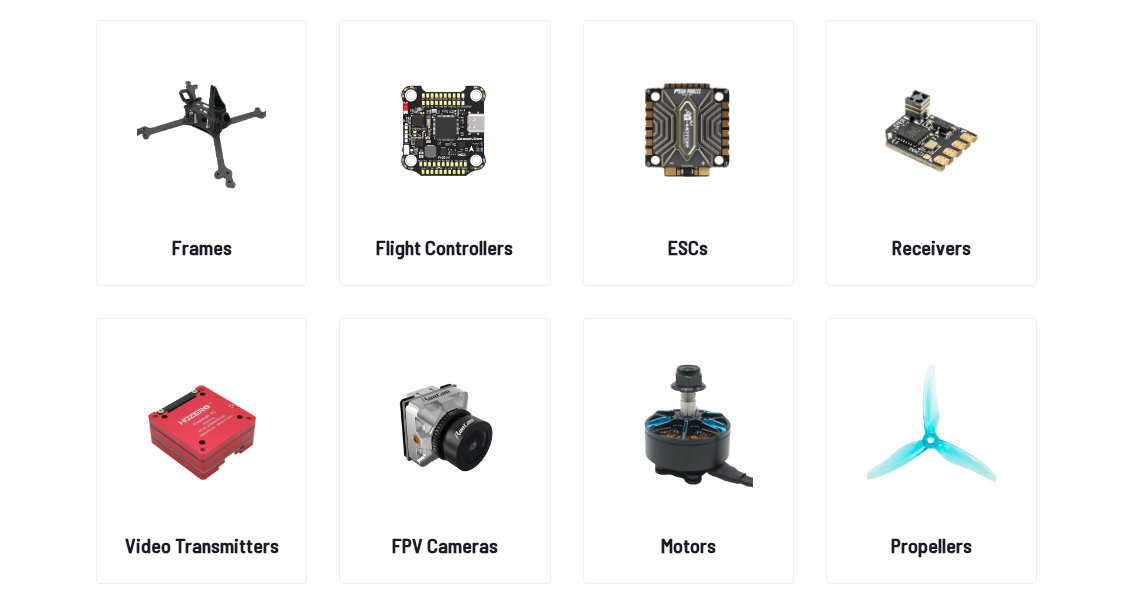 click at bounding box center [931, 129] 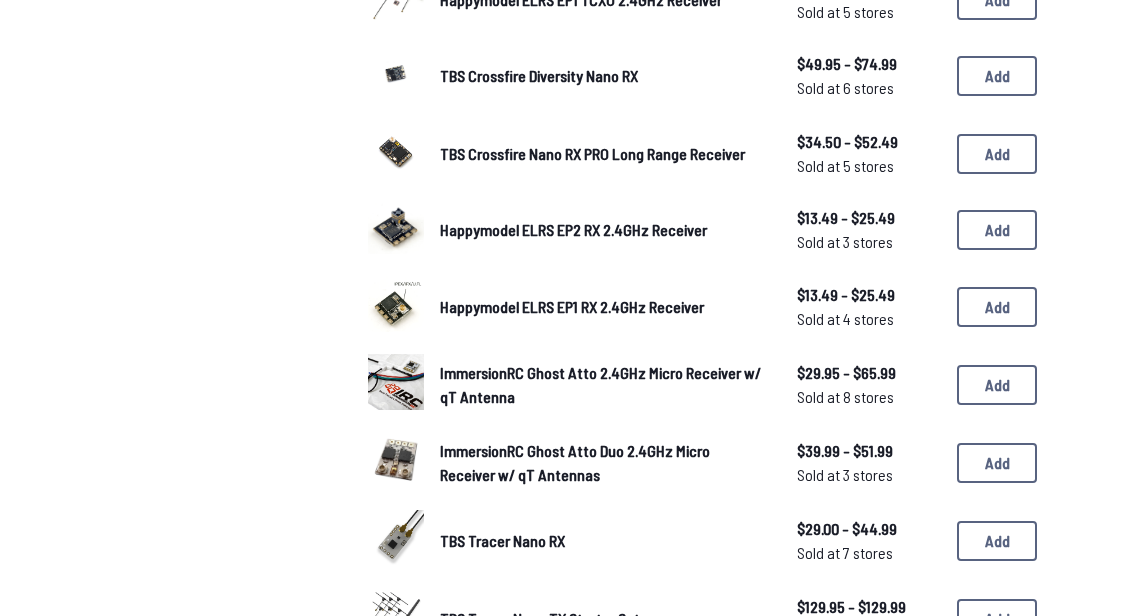 scroll, scrollTop: 824, scrollLeft: 0, axis: vertical 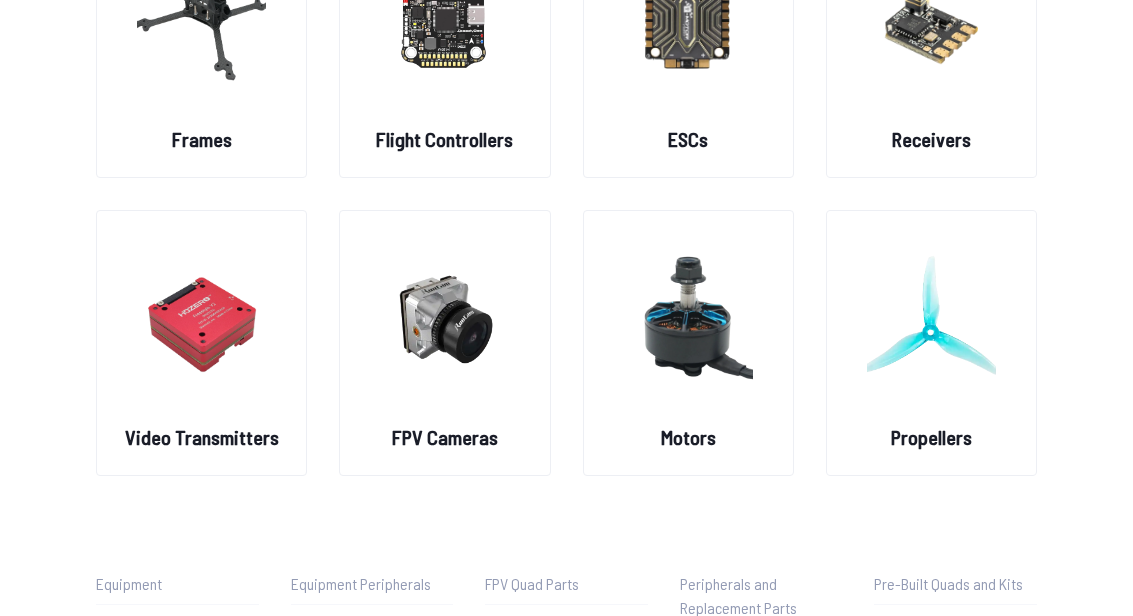 click at bounding box center [201, 319] 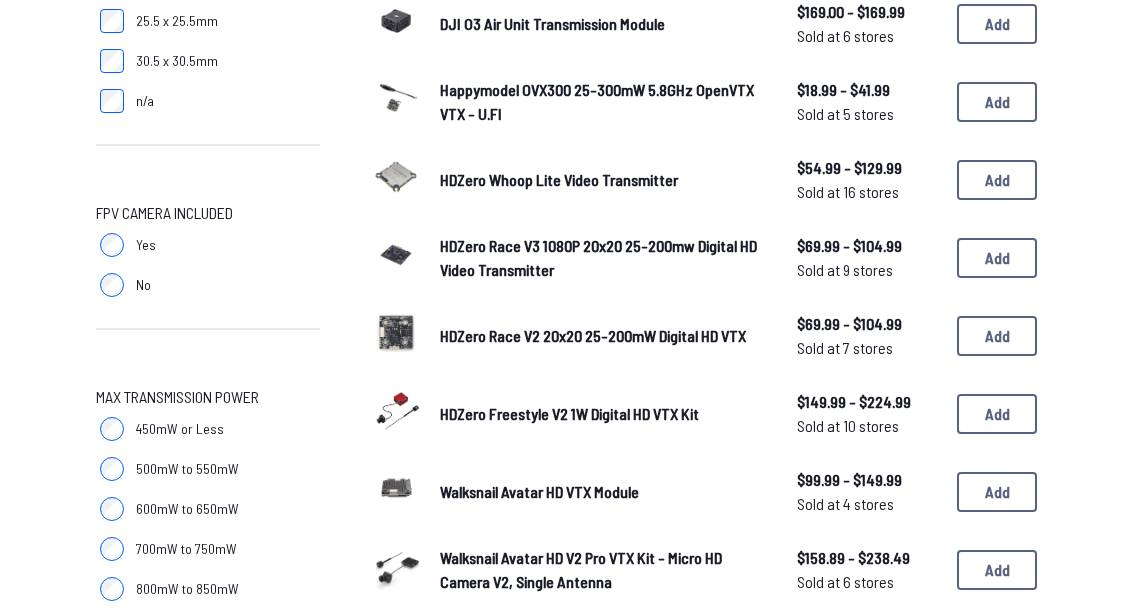 scroll, scrollTop: 705, scrollLeft: 0, axis: vertical 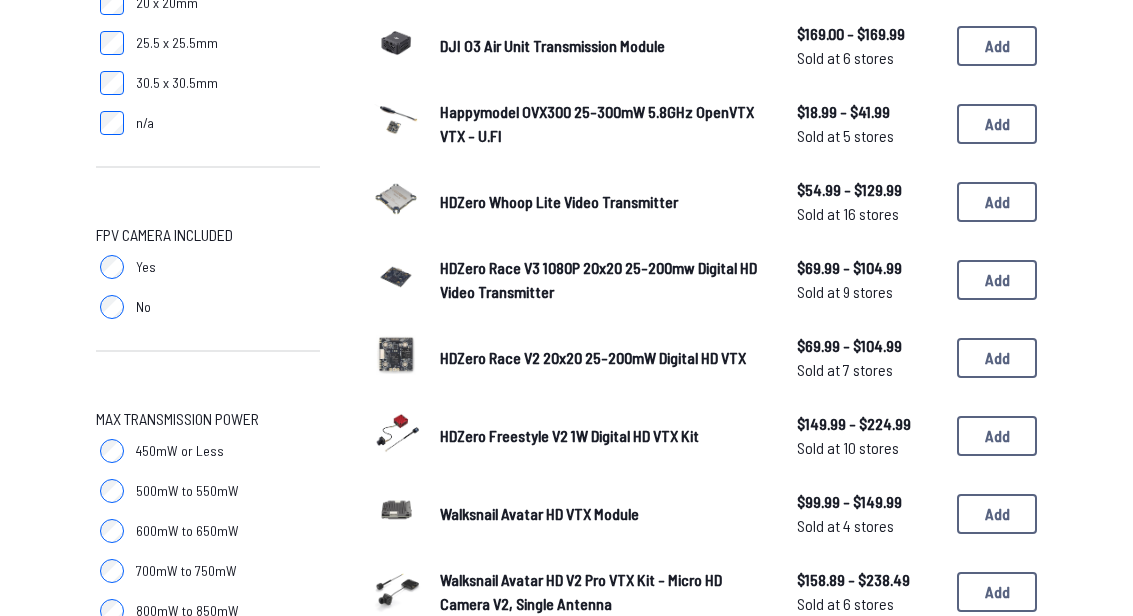 click on "HDZero Whoop Lite Video Transmitter" at bounding box center [559, 201] 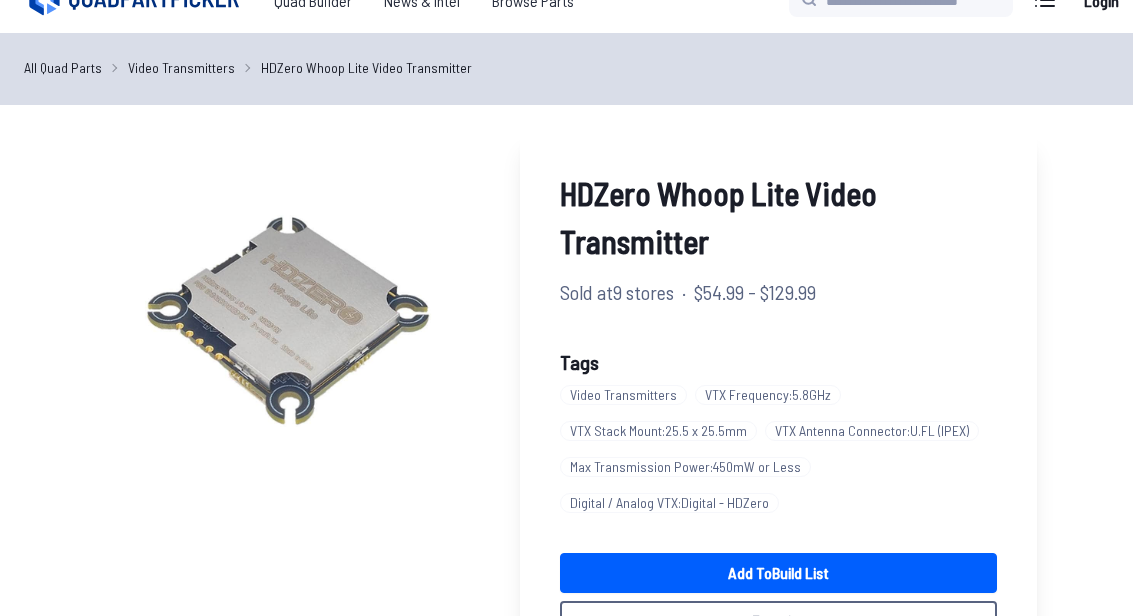 scroll, scrollTop: 32, scrollLeft: 0, axis: vertical 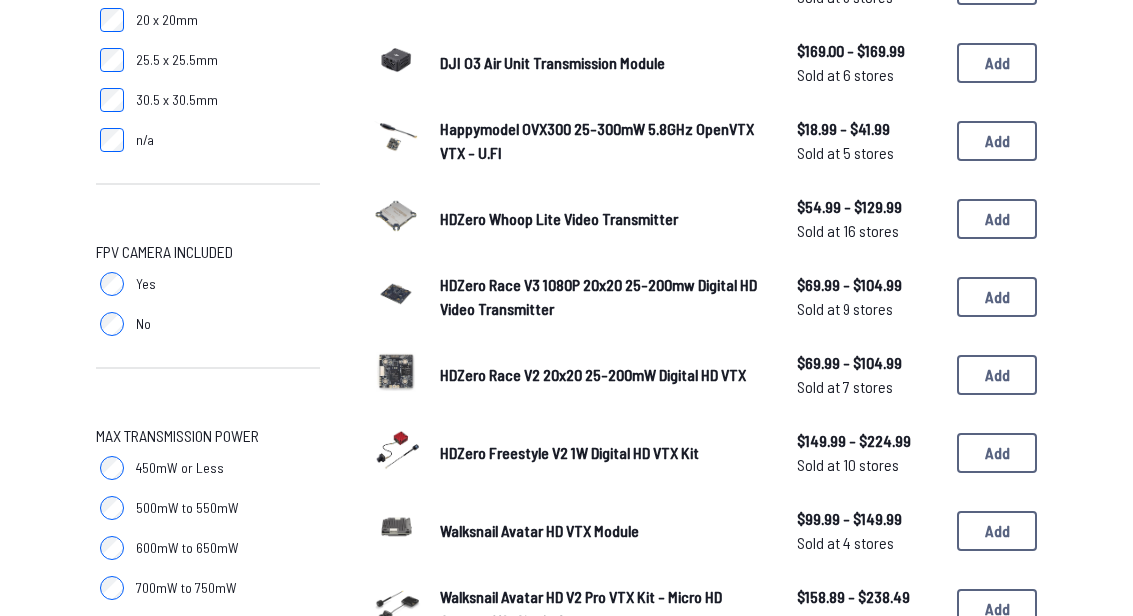 click on "HDZero Freestyle V2 1W Digital HD VTX Kit" at bounding box center [569, 452] 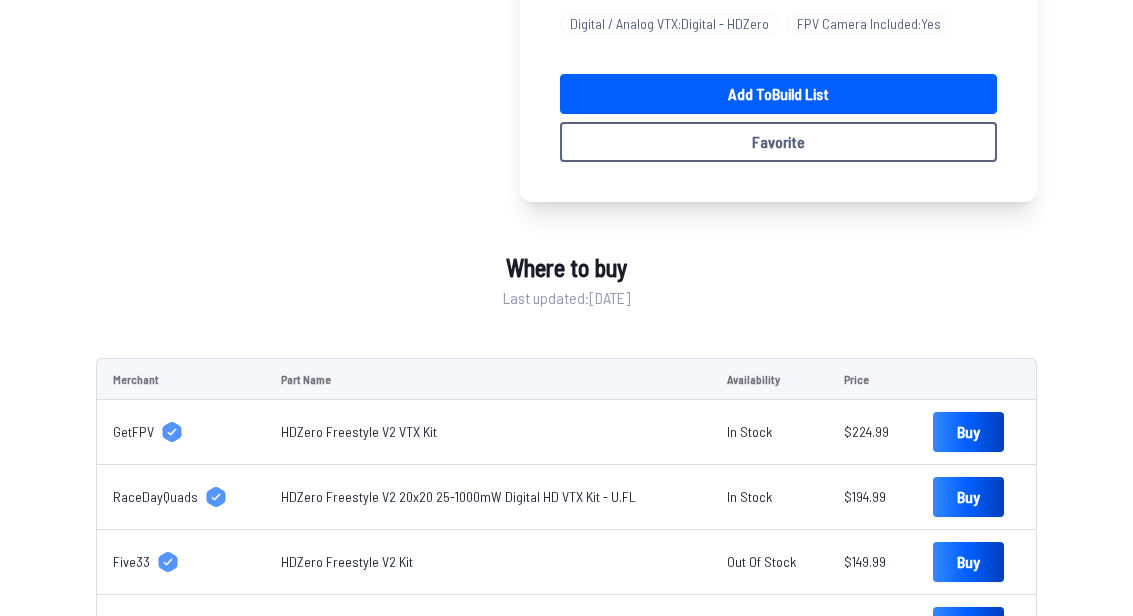 scroll, scrollTop: 511, scrollLeft: 0, axis: vertical 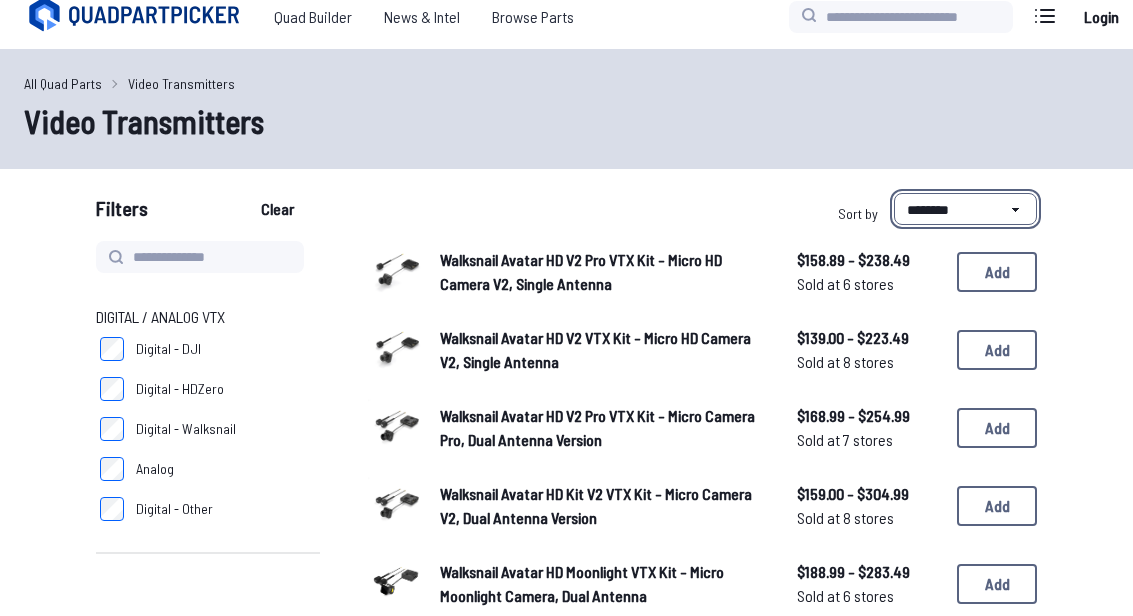 click on "**********" at bounding box center [965, 209] 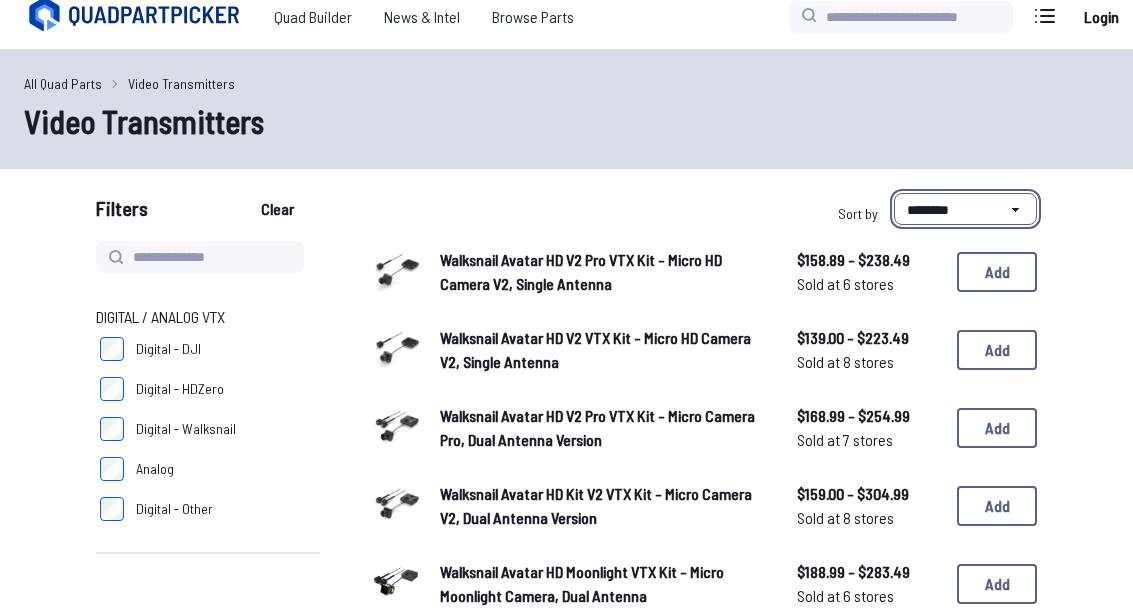 select on "*********" 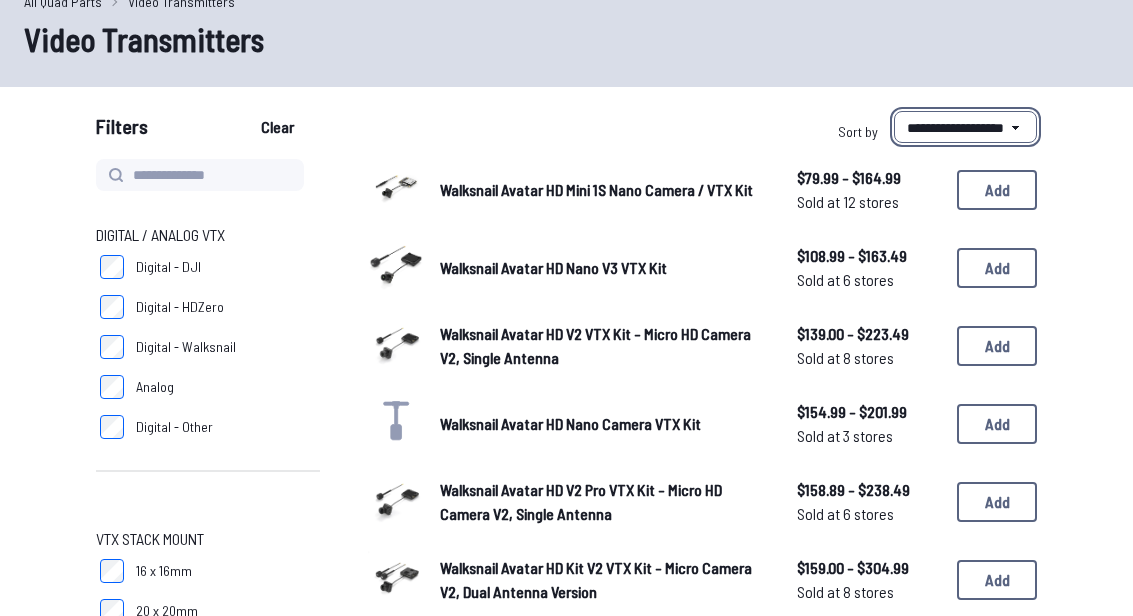 scroll, scrollTop: 80, scrollLeft: 0, axis: vertical 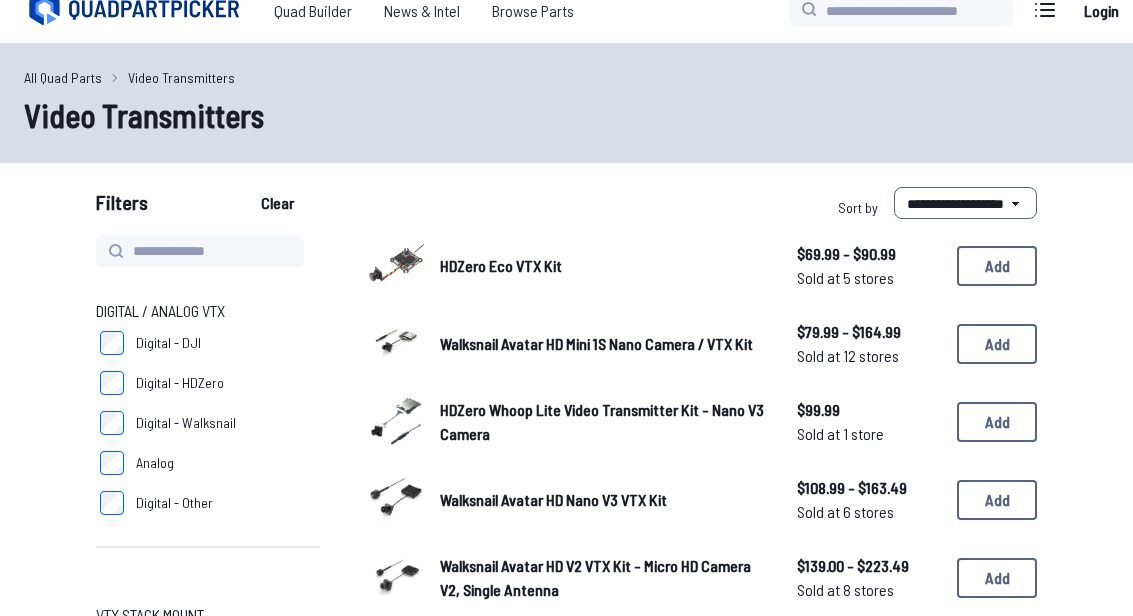 click on "HDZero Eco VTX Kit" at bounding box center [602, 266] 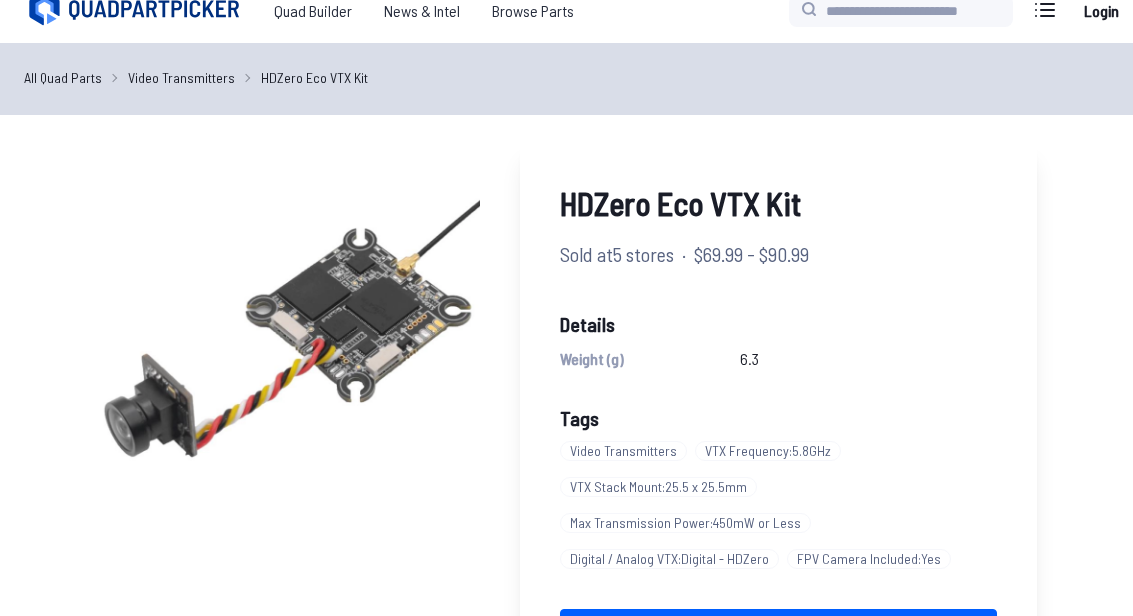 click at bounding box center (288, 331) 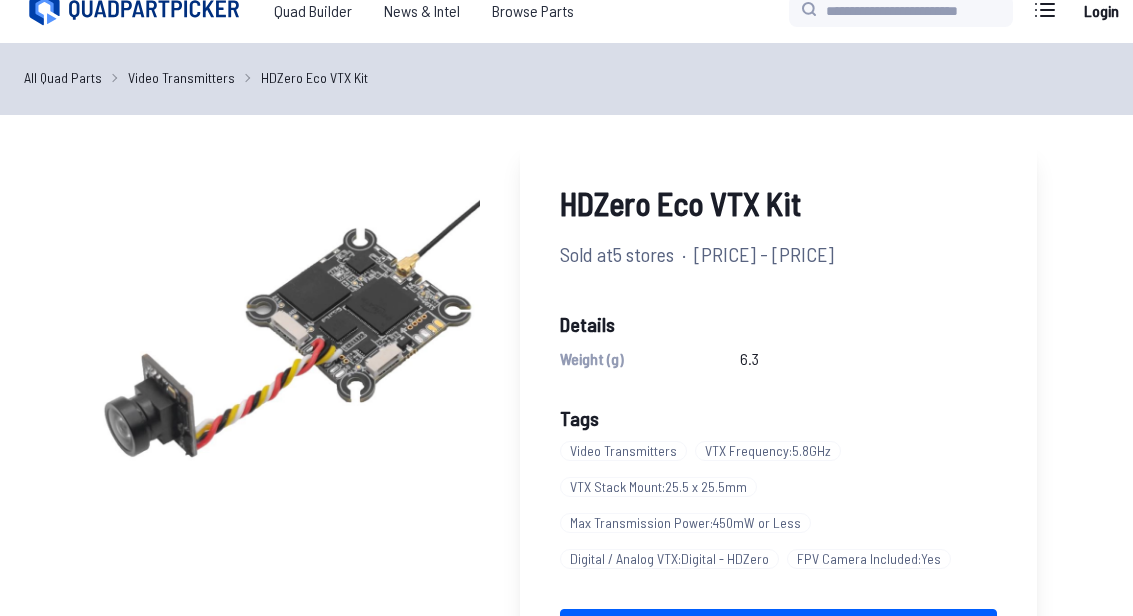 scroll, scrollTop: 0, scrollLeft: 0, axis: both 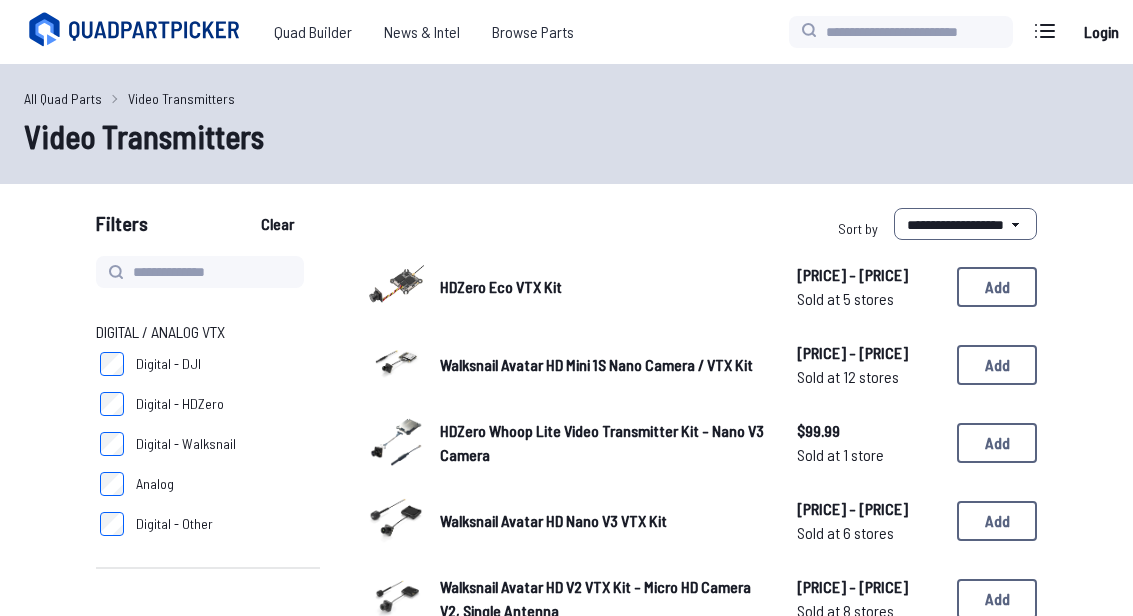 click on "Quad Builder" at bounding box center [313, 32] 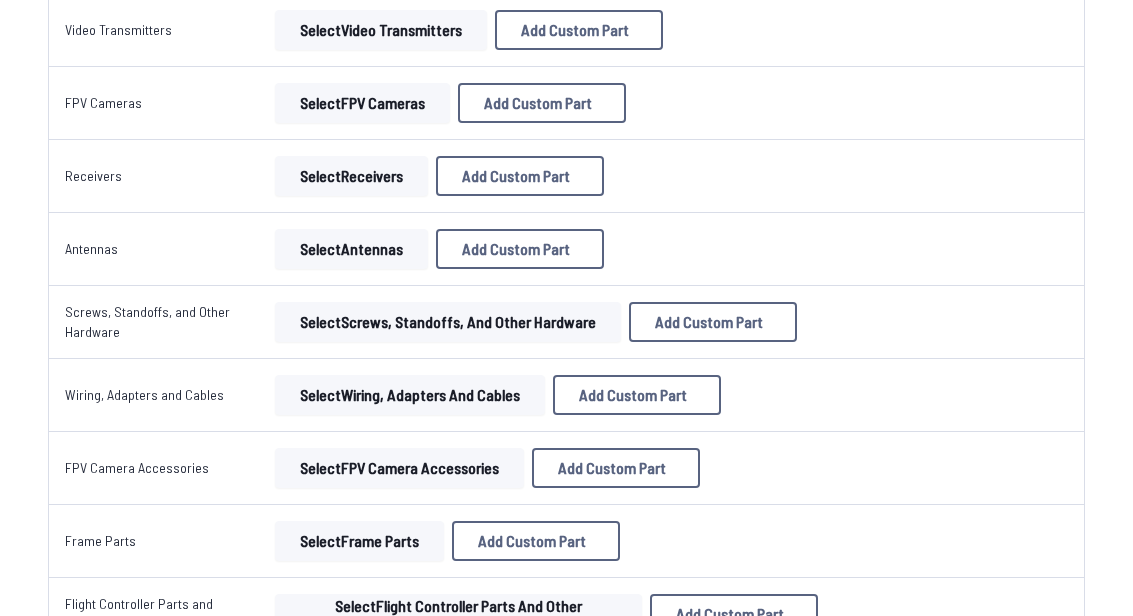scroll, scrollTop: 746, scrollLeft: 0, axis: vertical 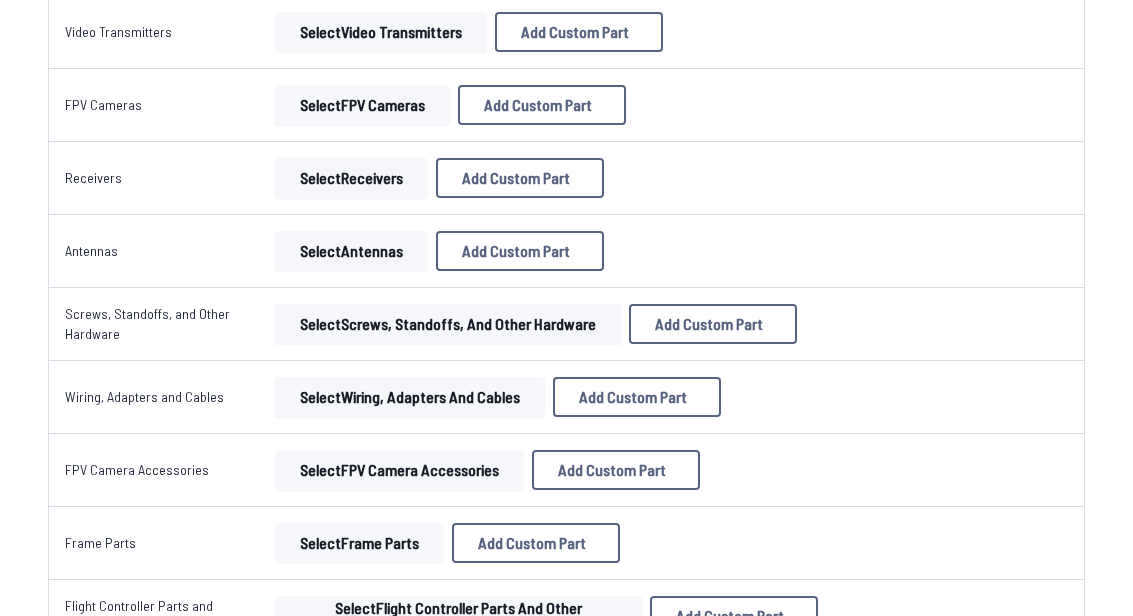 click on "Receivers" at bounding box center [93, 178] 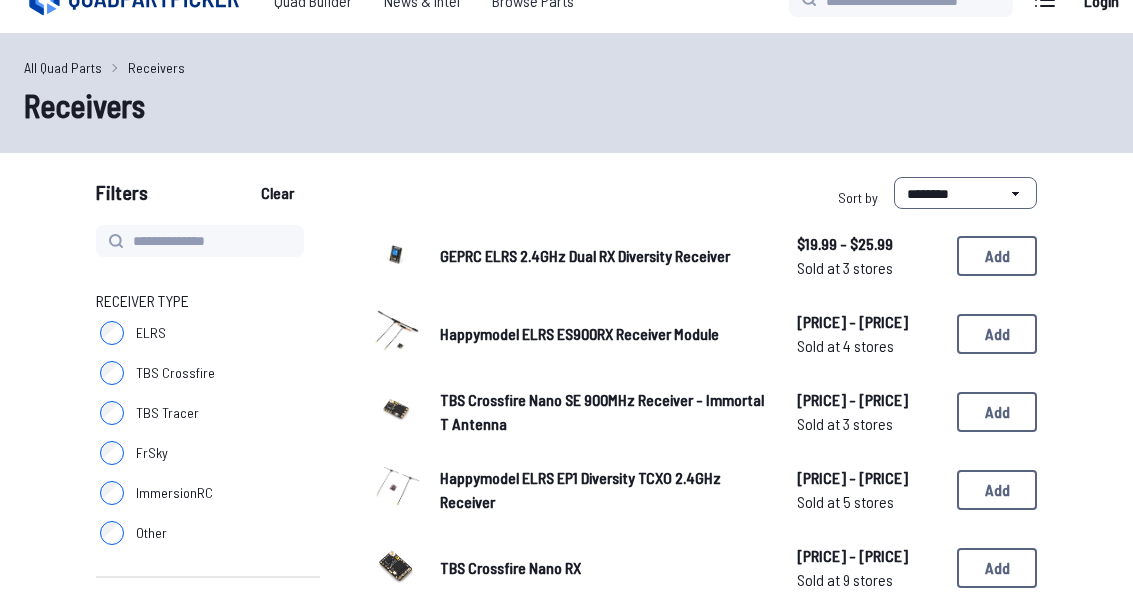 scroll, scrollTop: 30, scrollLeft: 0, axis: vertical 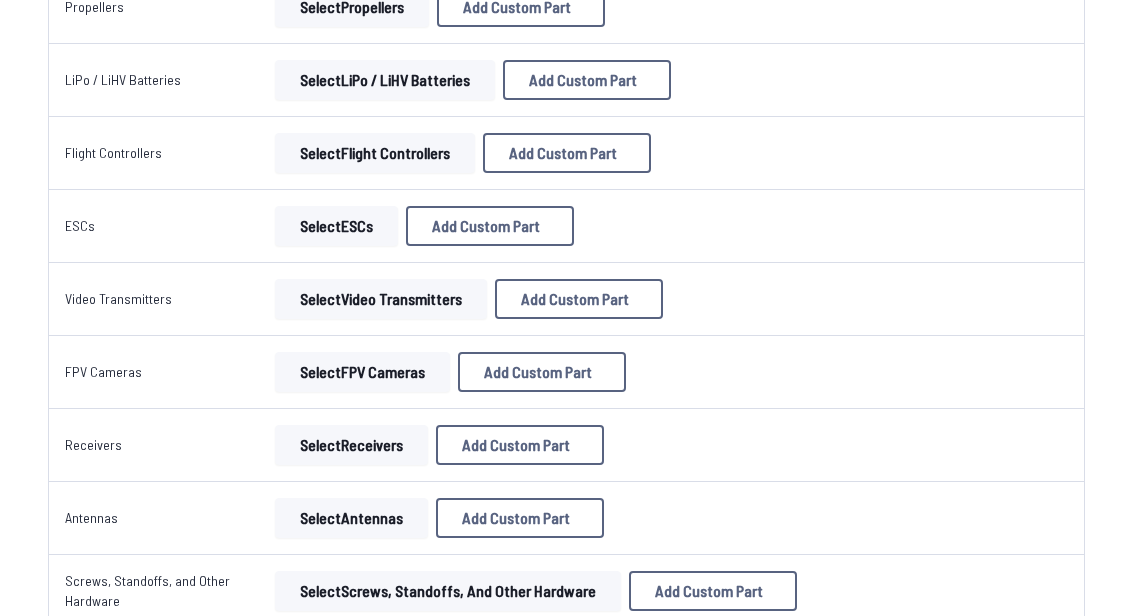 click on "Select  ESCs" at bounding box center [336, 227] 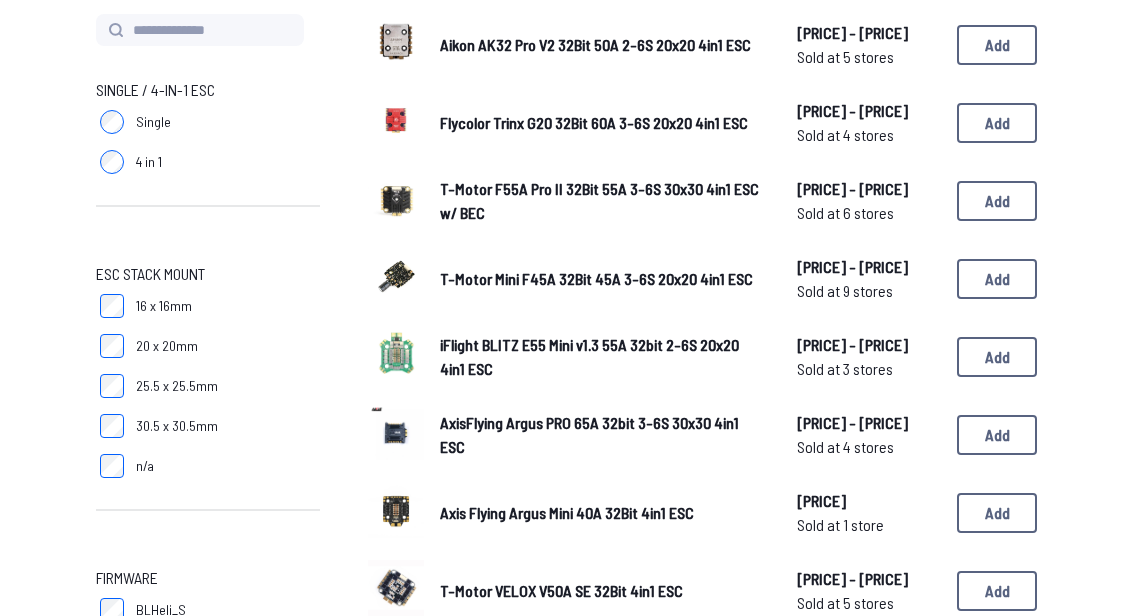 scroll, scrollTop: 349, scrollLeft: 0, axis: vertical 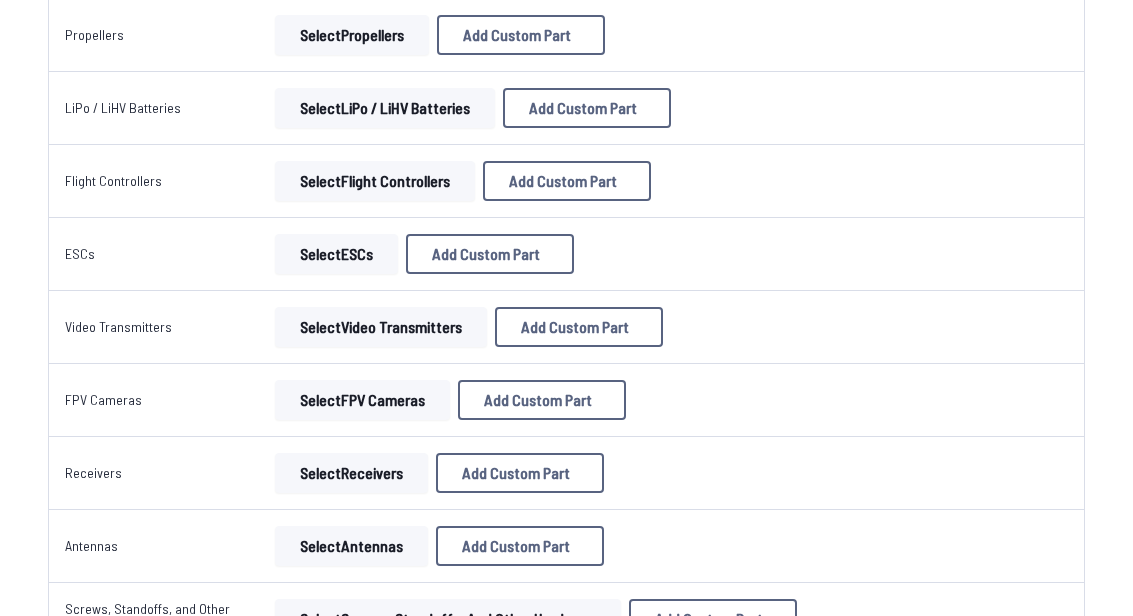 click on "Select  Flight Controllers" at bounding box center (375, 181) 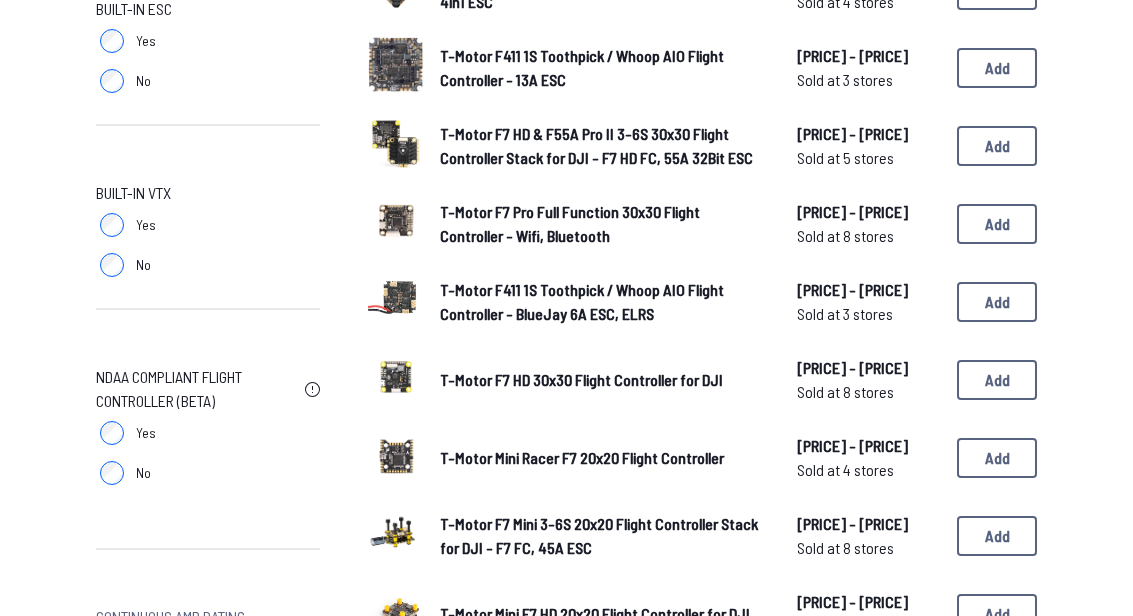 scroll, scrollTop: 1156, scrollLeft: 0, axis: vertical 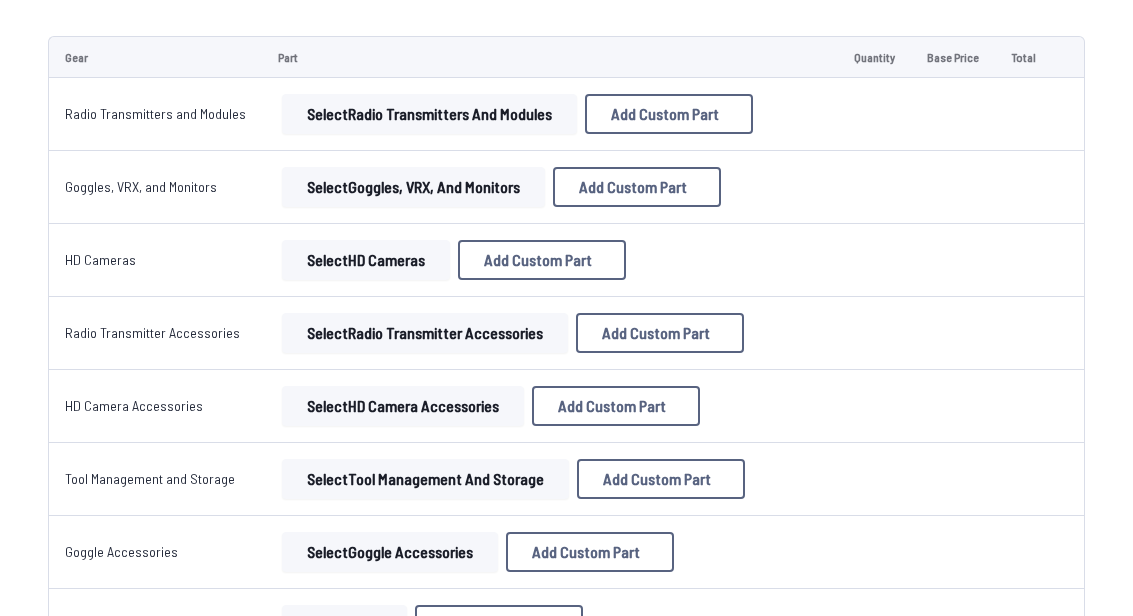 click on "Select  HD Cameras" at bounding box center [366, 260] 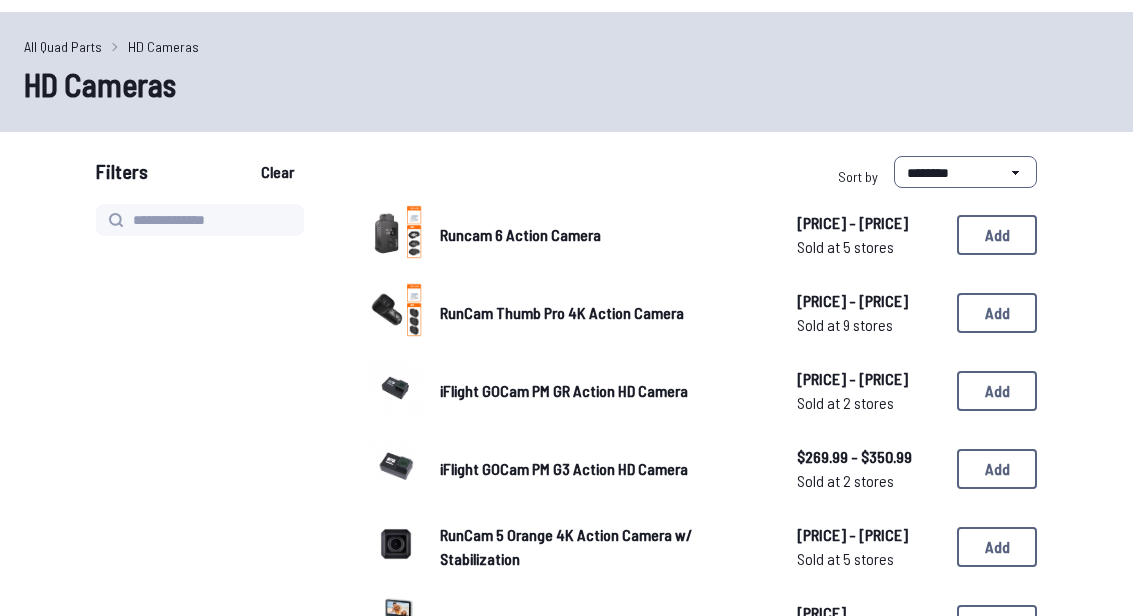 scroll, scrollTop: 51, scrollLeft: 0, axis: vertical 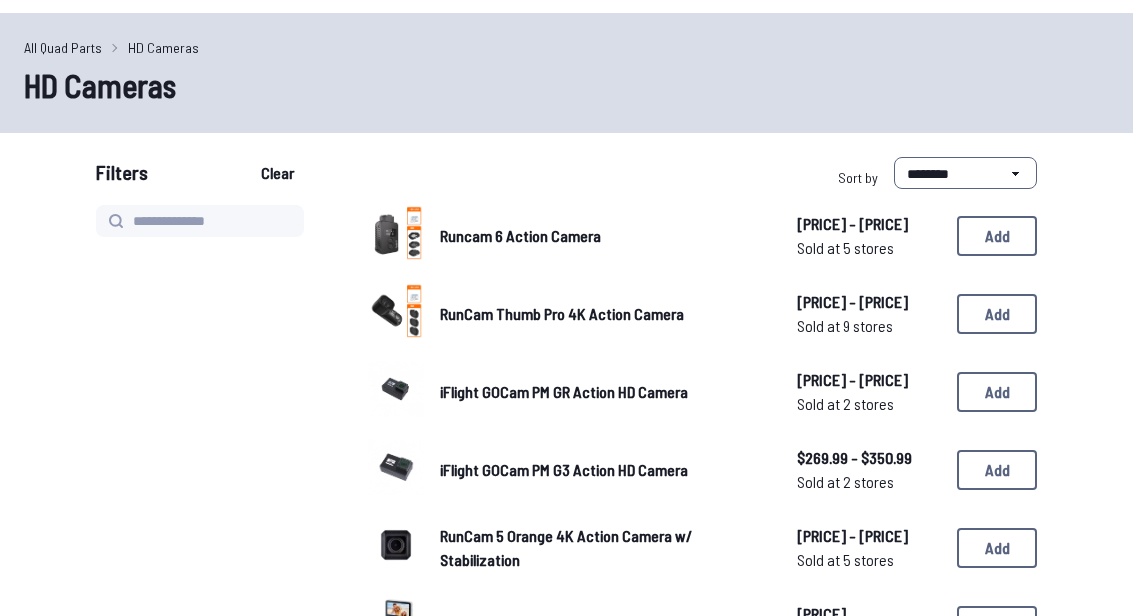 click at bounding box center [396, 233] 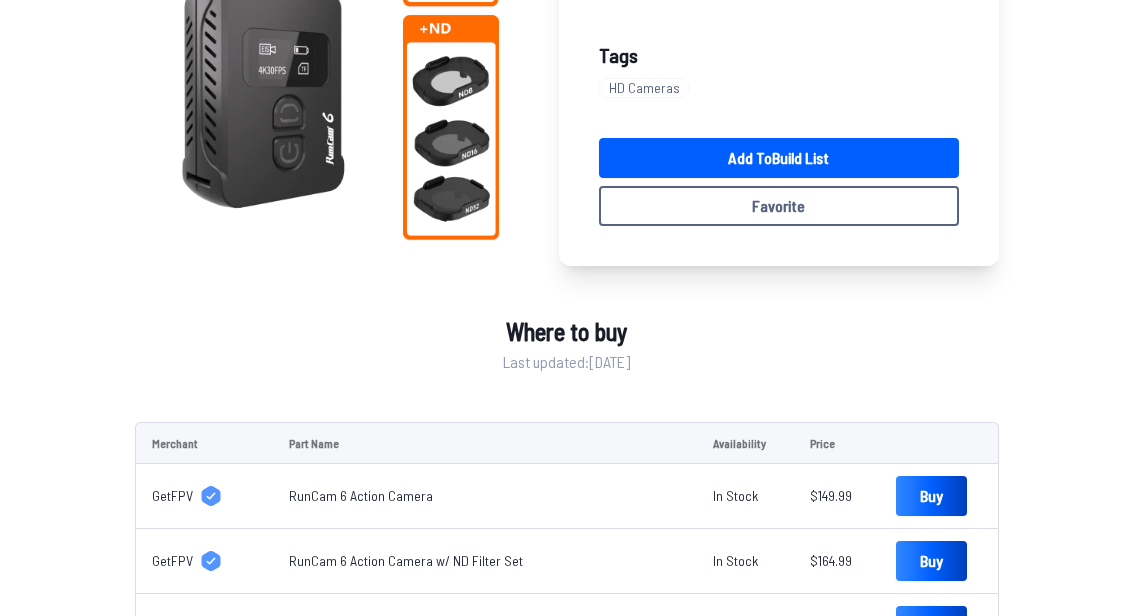 scroll, scrollTop: 289, scrollLeft: 0, axis: vertical 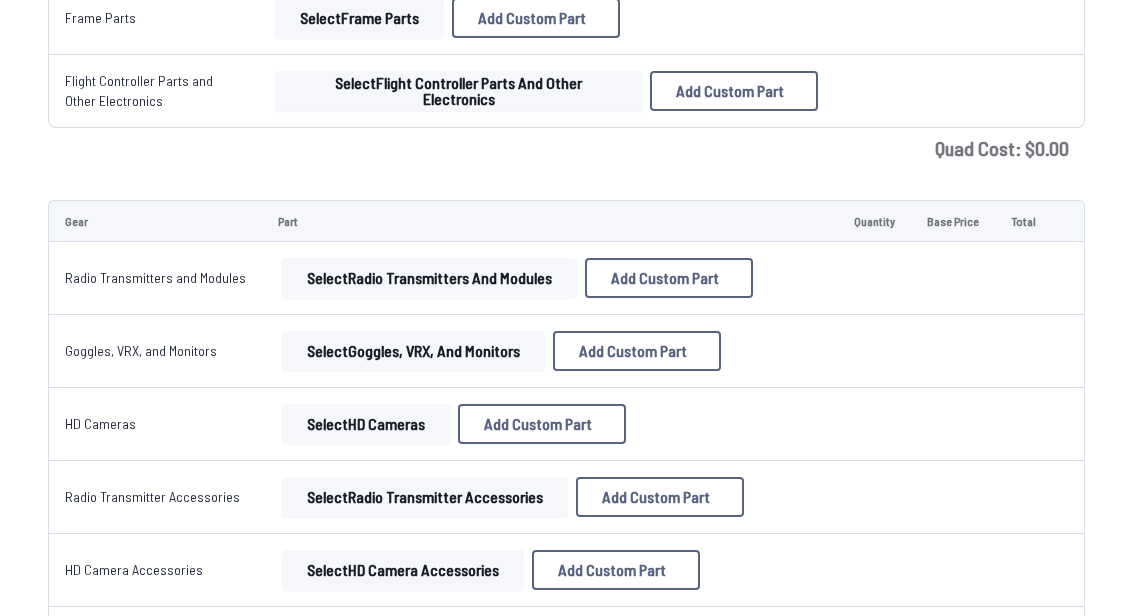 click on "Select  Goggles, VRX, and Monitors" at bounding box center (413, 352) 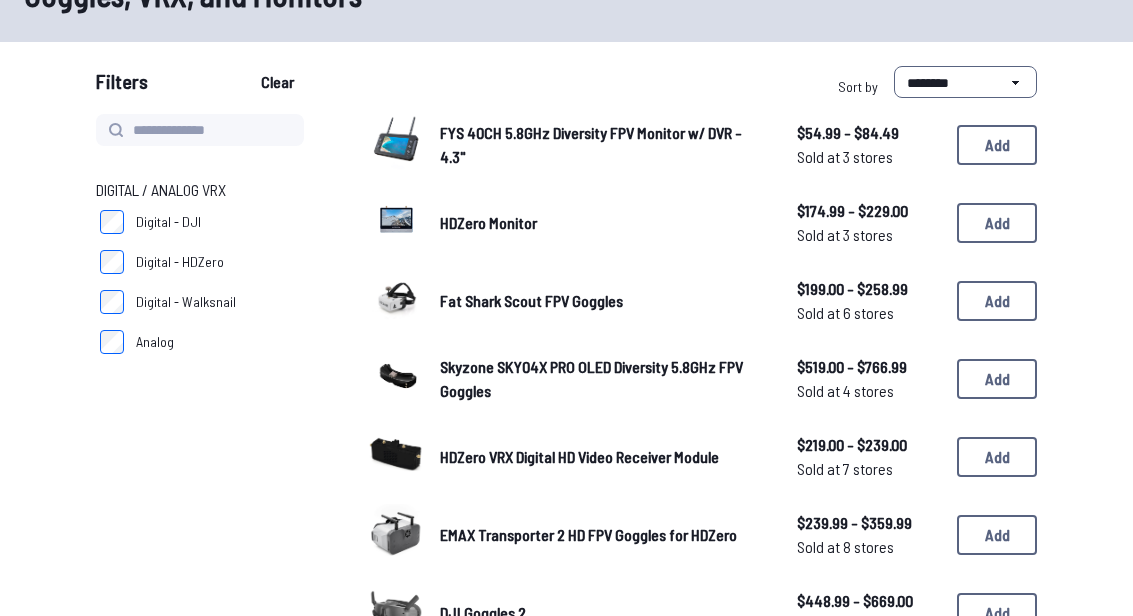 scroll, scrollTop: 156, scrollLeft: 0, axis: vertical 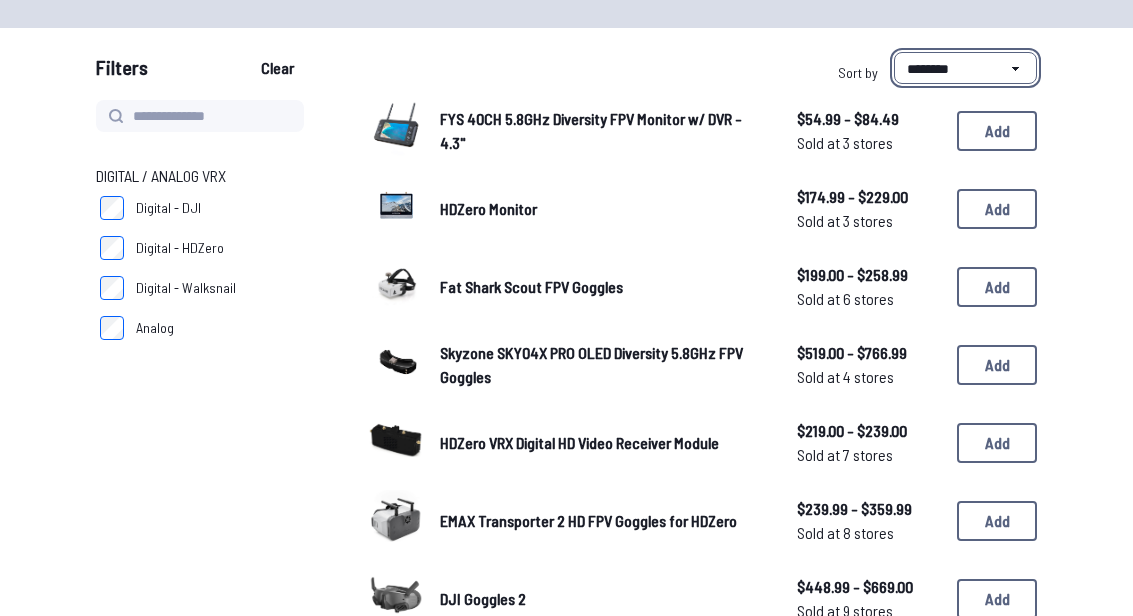 click on "**********" at bounding box center [965, 68] 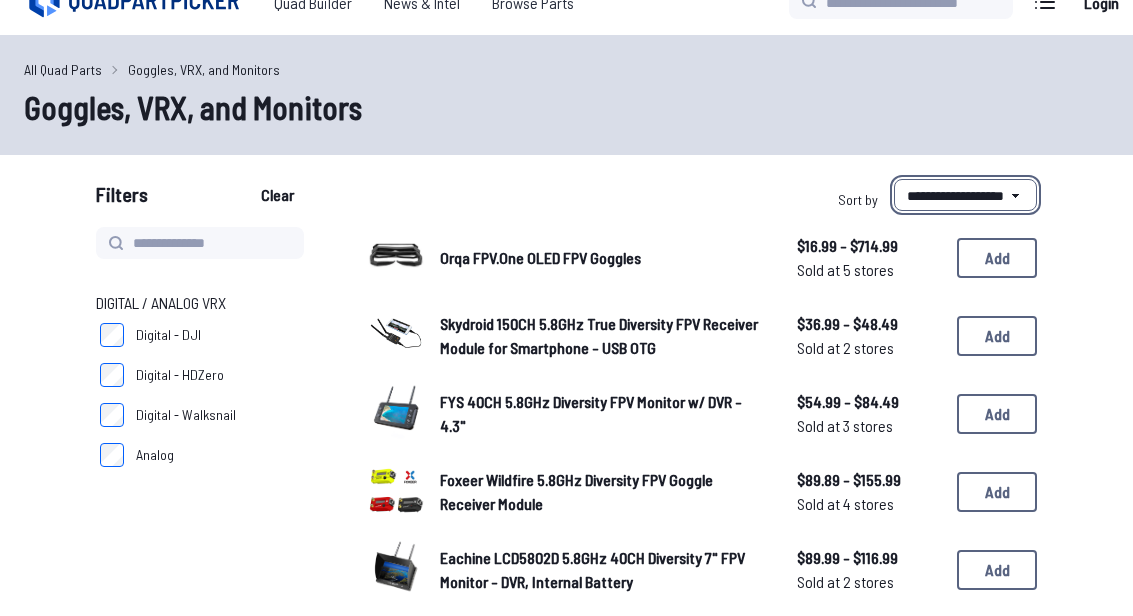 scroll, scrollTop: 30, scrollLeft: 0, axis: vertical 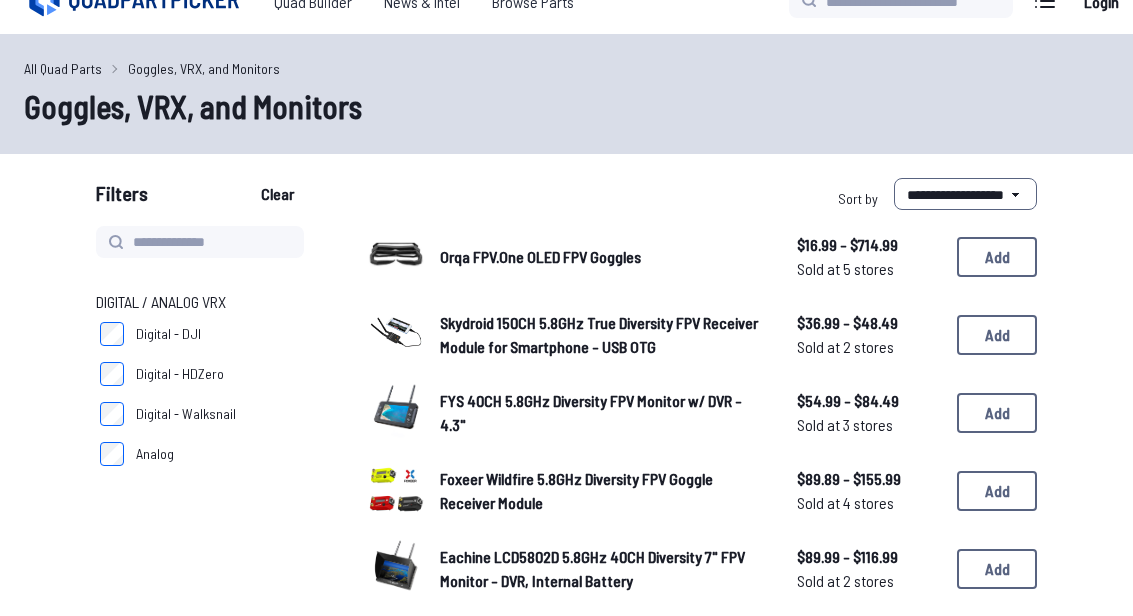 click on "FYS 40CH 5.8GHz Diversity FPV Monitor w/ DVR - 4.3"" at bounding box center [602, 413] 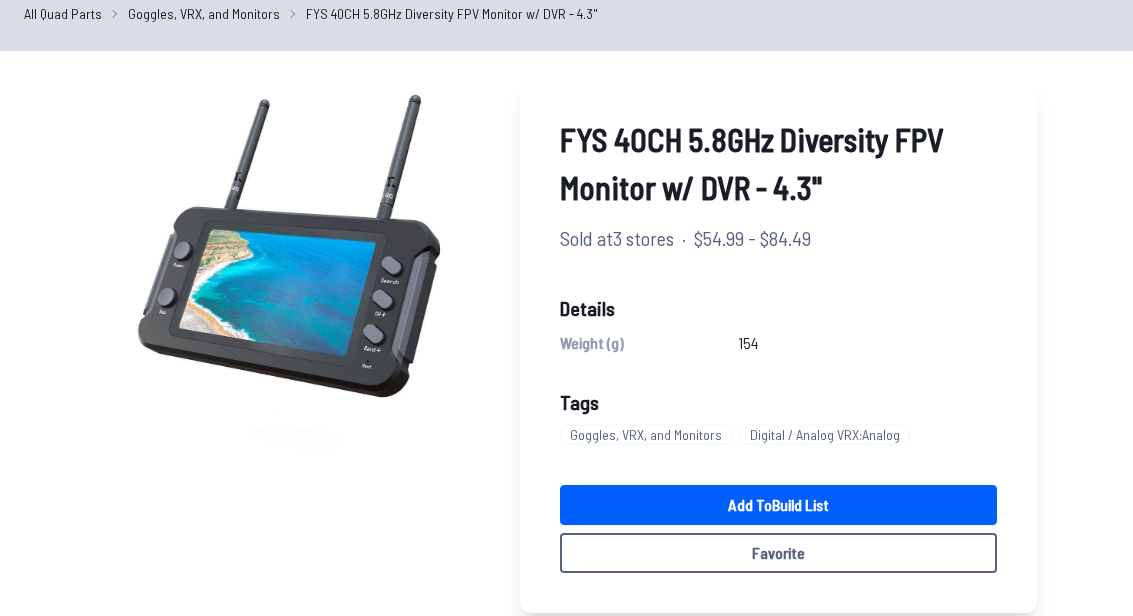 scroll, scrollTop: 84, scrollLeft: 0, axis: vertical 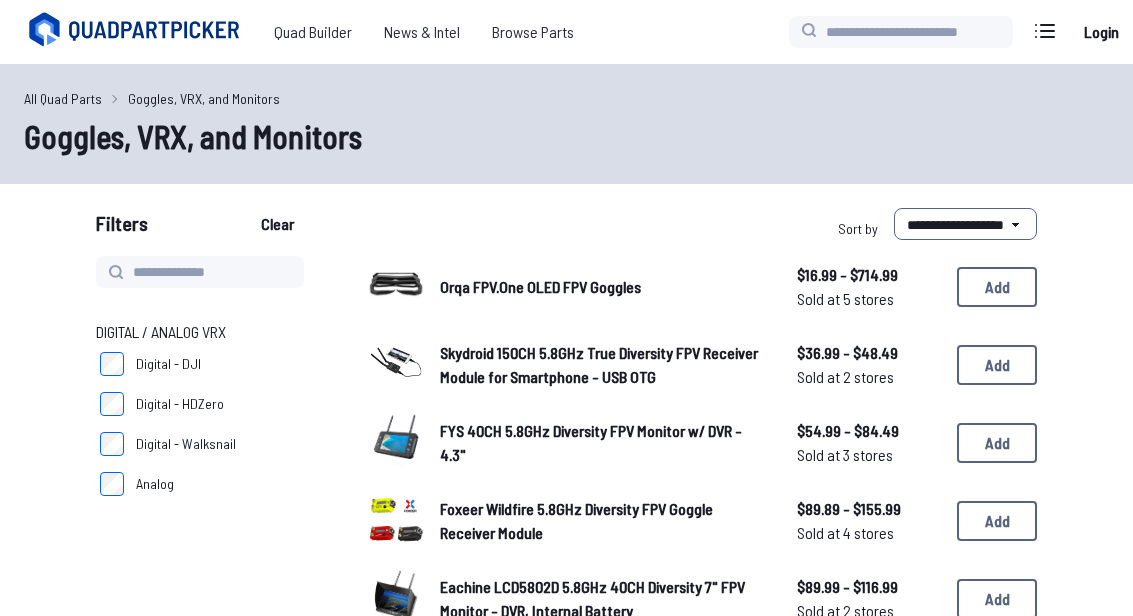 click on "Orqa FPV.One OLED FPV Goggles" at bounding box center (540, 286) 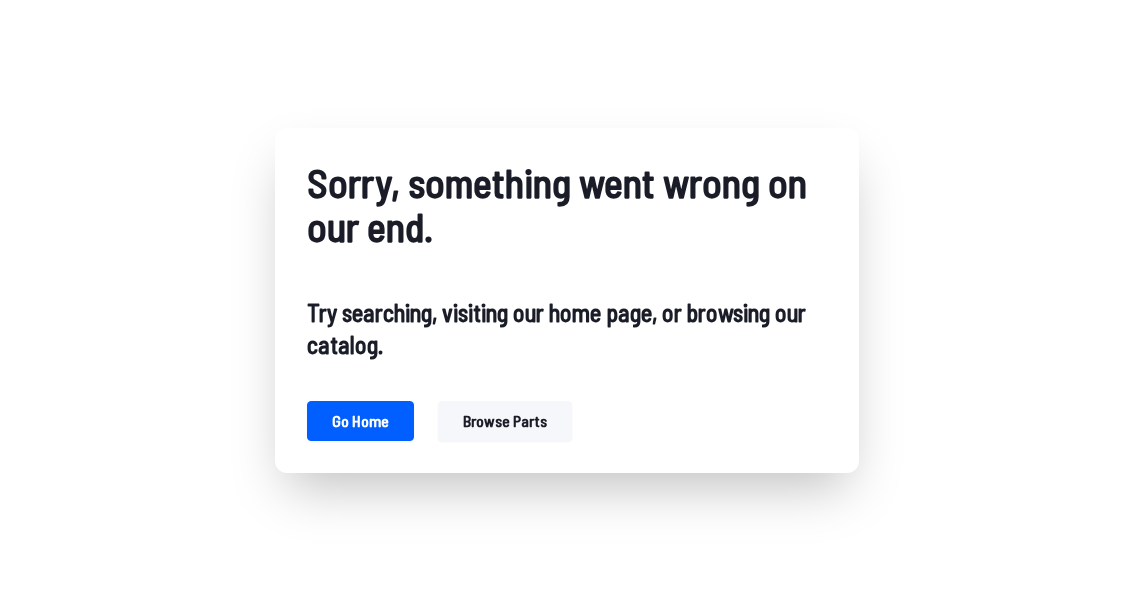 scroll, scrollTop: 82, scrollLeft: 0, axis: vertical 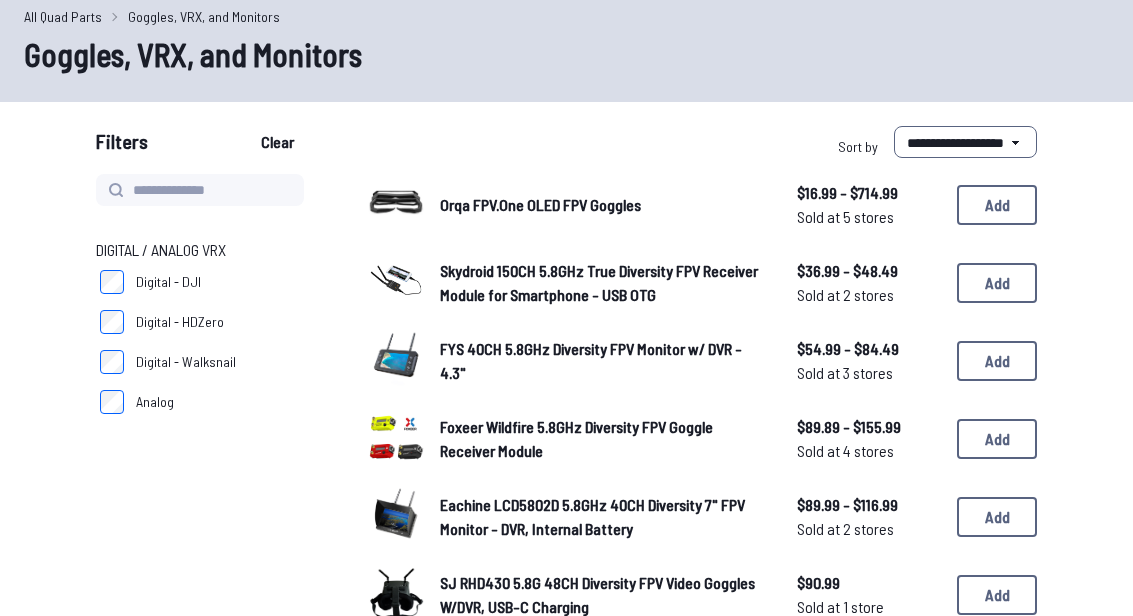 click on "Skydroid 150CH 5.8GHz True Diversity FPV Receiver Module for Smartphone - USB OTG" at bounding box center (599, 282) 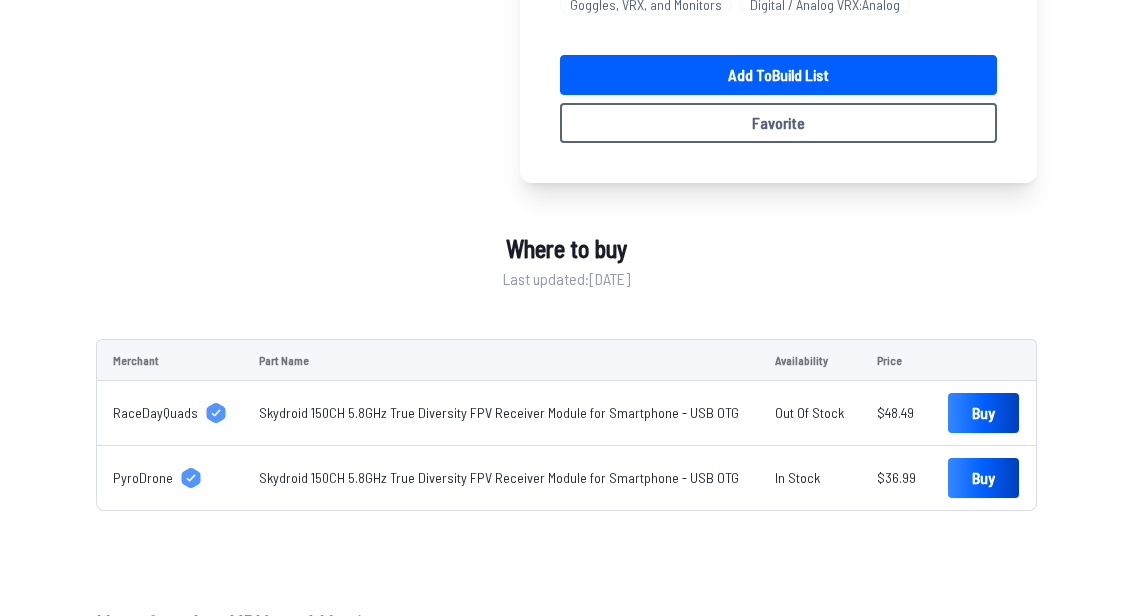 scroll, scrollTop: 570, scrollLeft: 0, axis: vertical 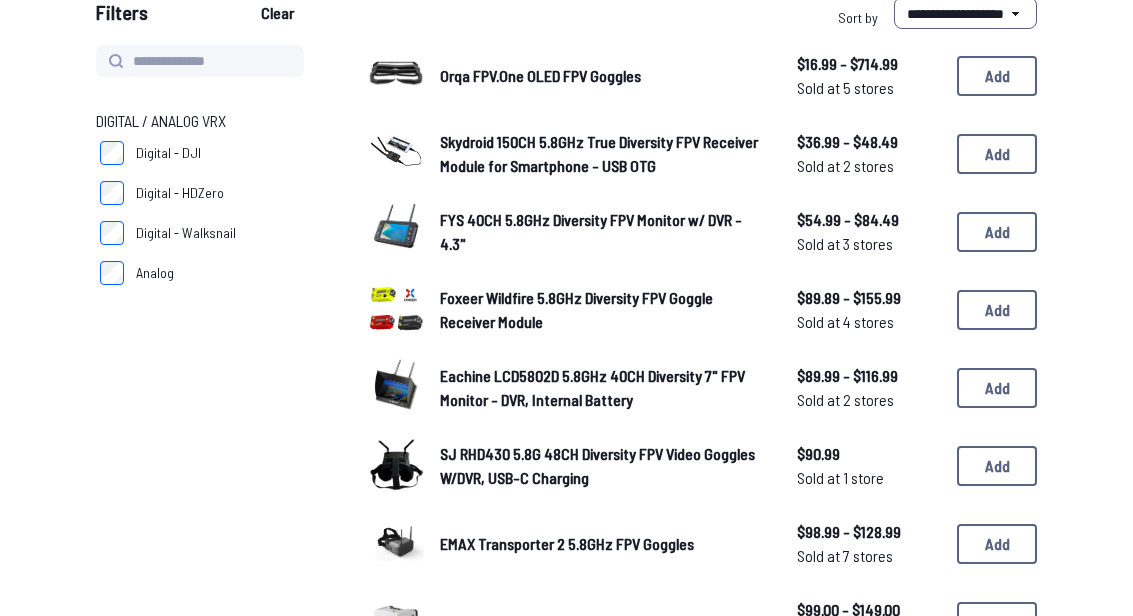 click on "Foxeer Wildfire 5.8GHz Diversity FPV Goggle Receiver Module" at bounding box center (576, 309) 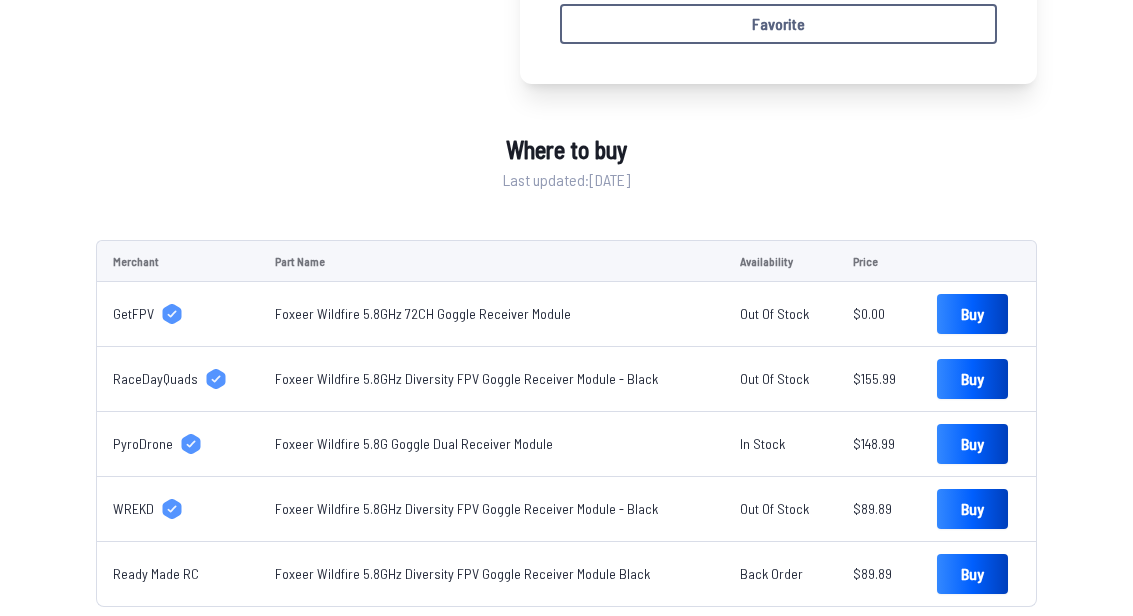 scroll, scrollTop: 622, scrollLeft: 0, axis: vertical 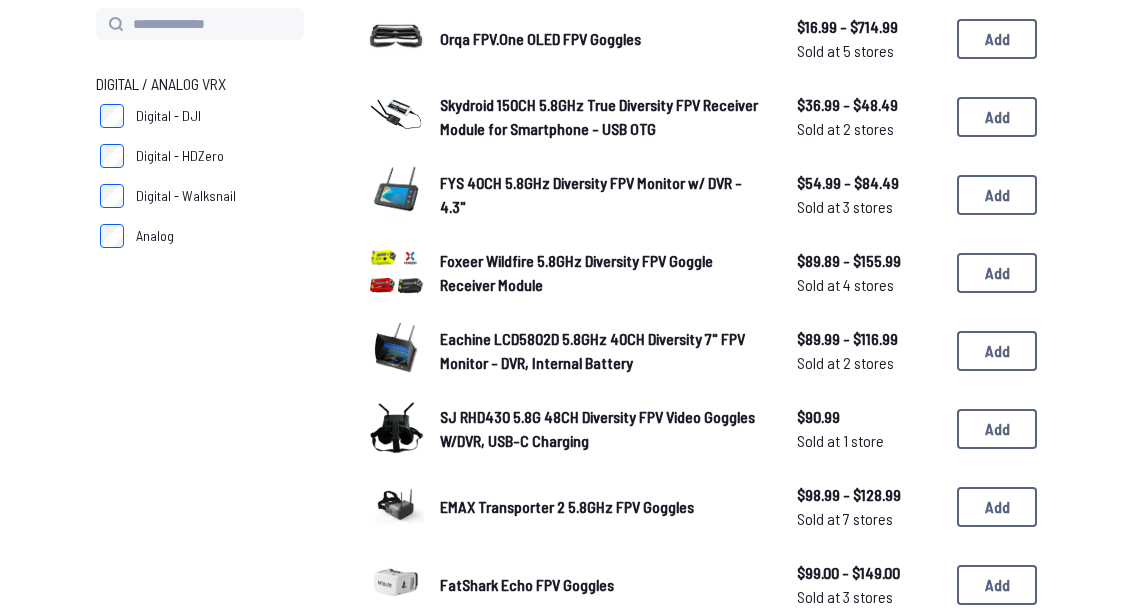 click on "Eachine LCD5802D 5.8GHz 40CH Diversity 7" FPV Monitor - DVR, Internal Battery" at bounding box center (592, 350) 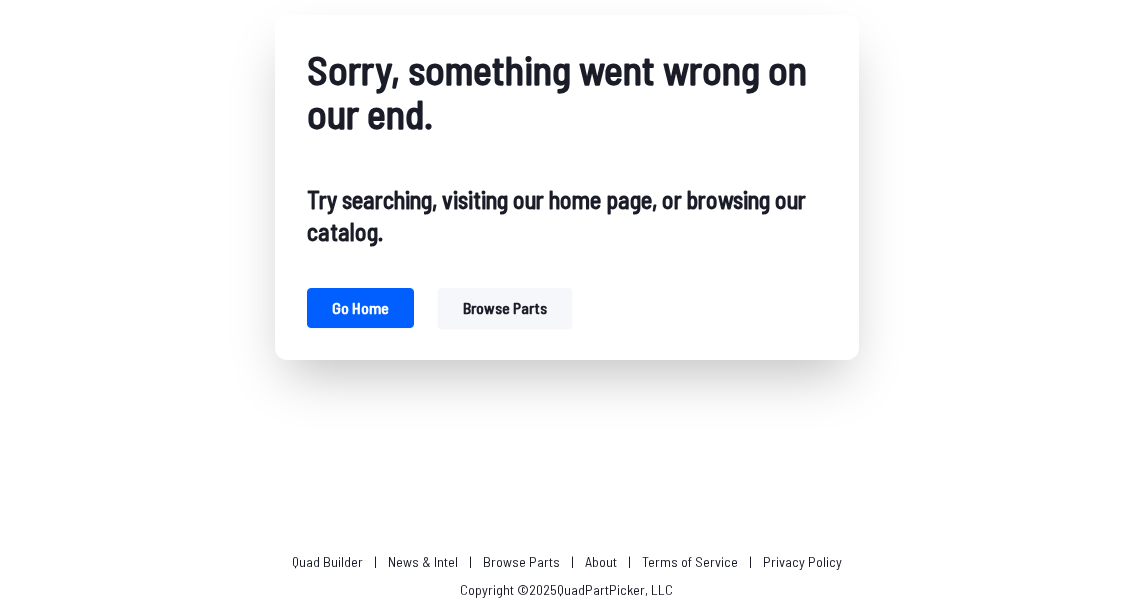 scroll, scrollTop: 112, scrollLeft: 0, axis: vertical 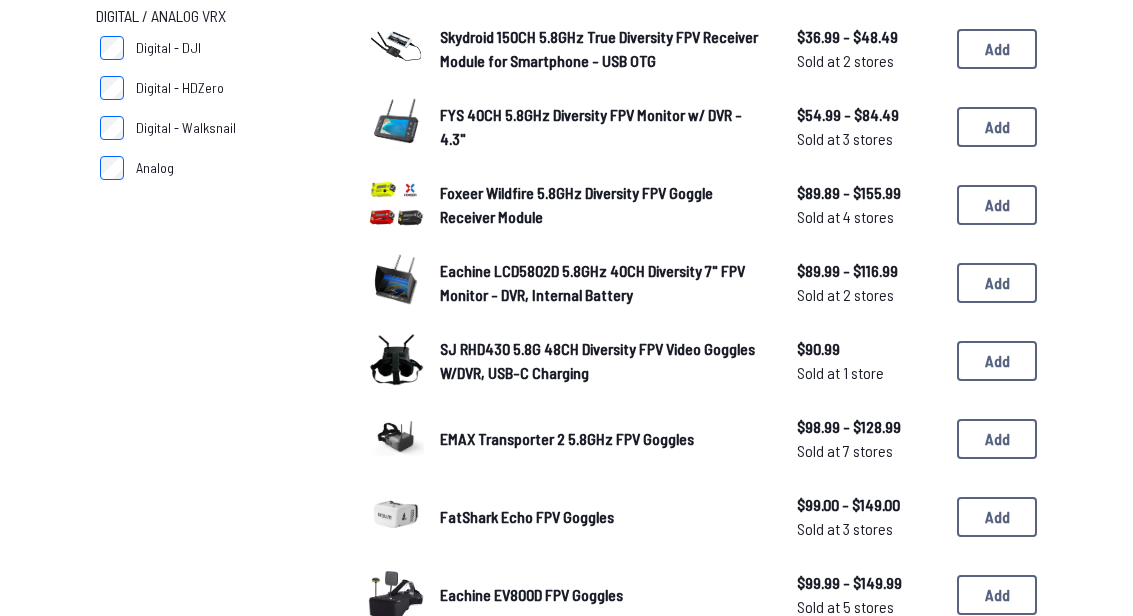 click on "SJ RHD430 5.8G 48CH Diversity FPV Video Goggles W/DVR, USB-C Charging" at bounding box center (597, 360) 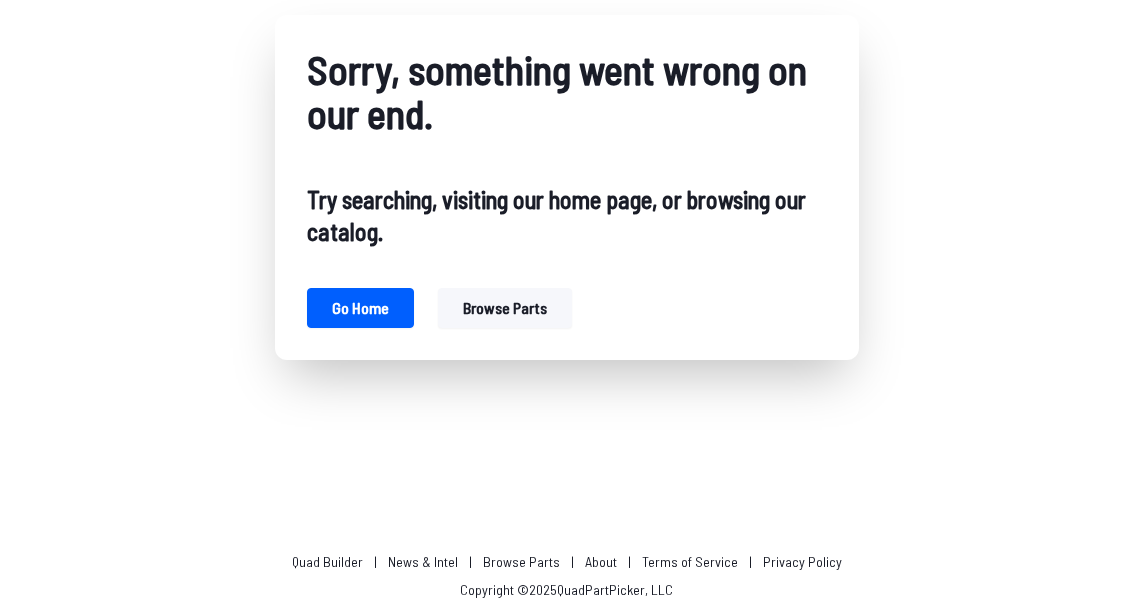 scroll, scrollTop: 112, scrollLeft: 0, axis: vertical 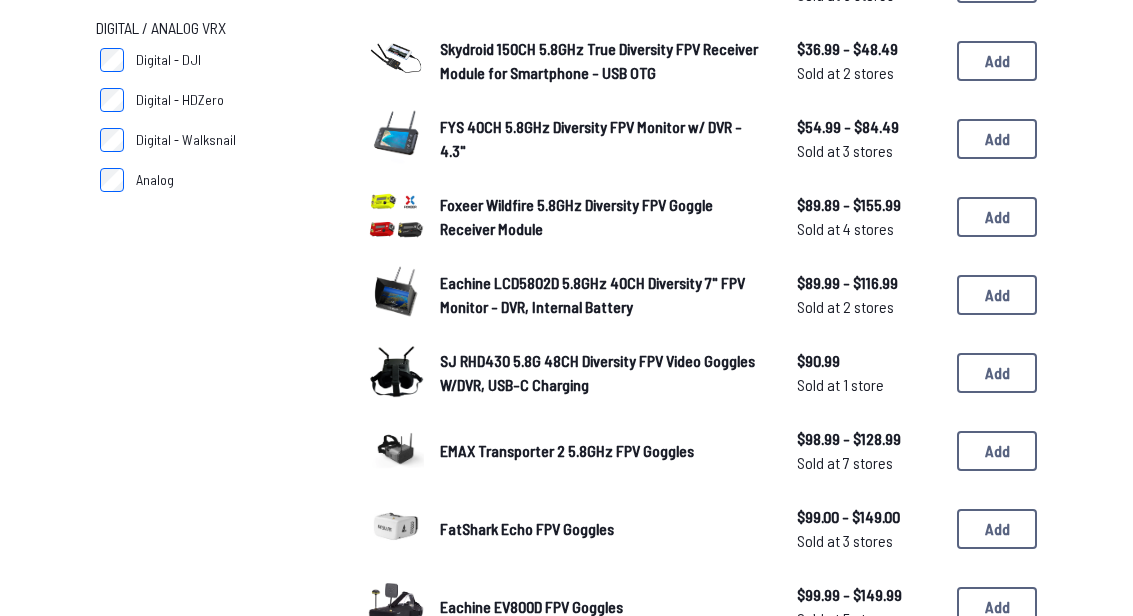 click at bounding box center [396, 448] 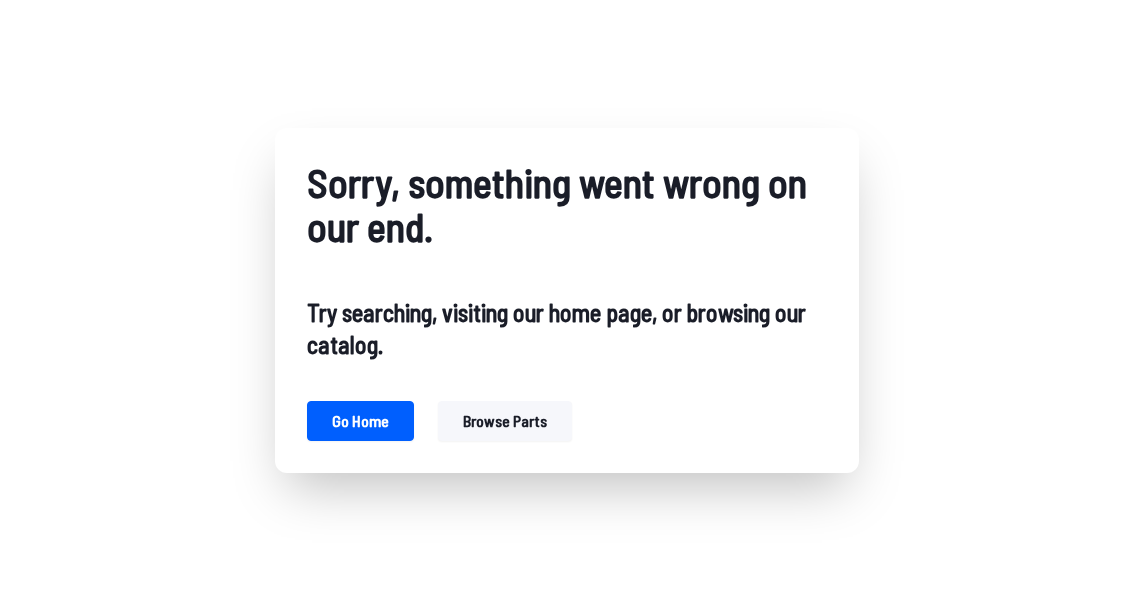 scroll, scrollTop: 0, scrollLeft: 0, axis: both 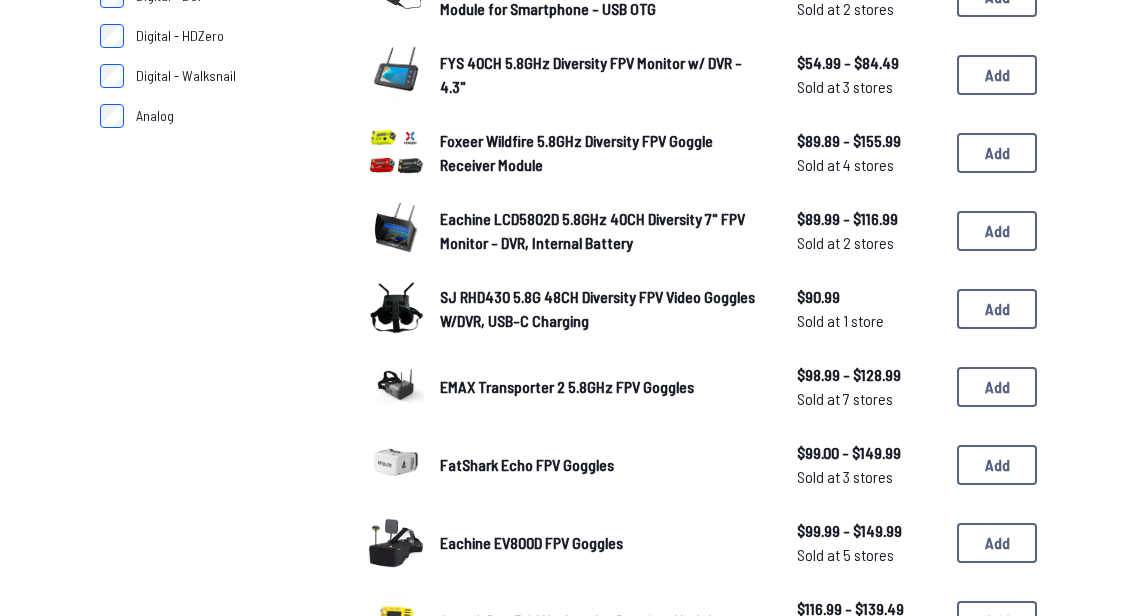 click at bounding box center (396, 462) 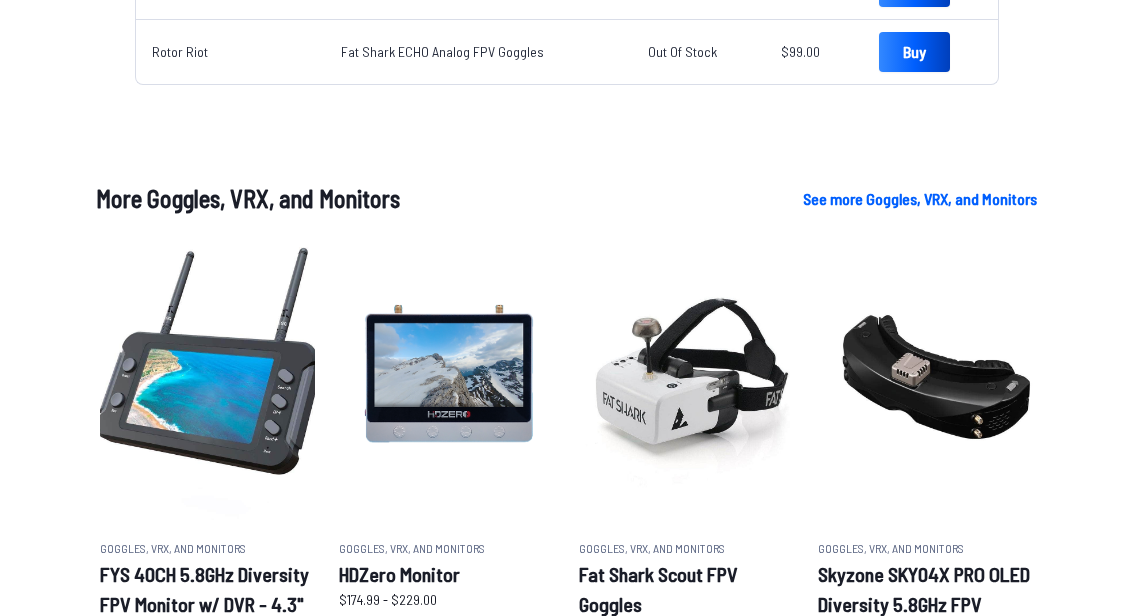 scroll, scrollTop: 866, scrollLeft: 0, axis: vertical 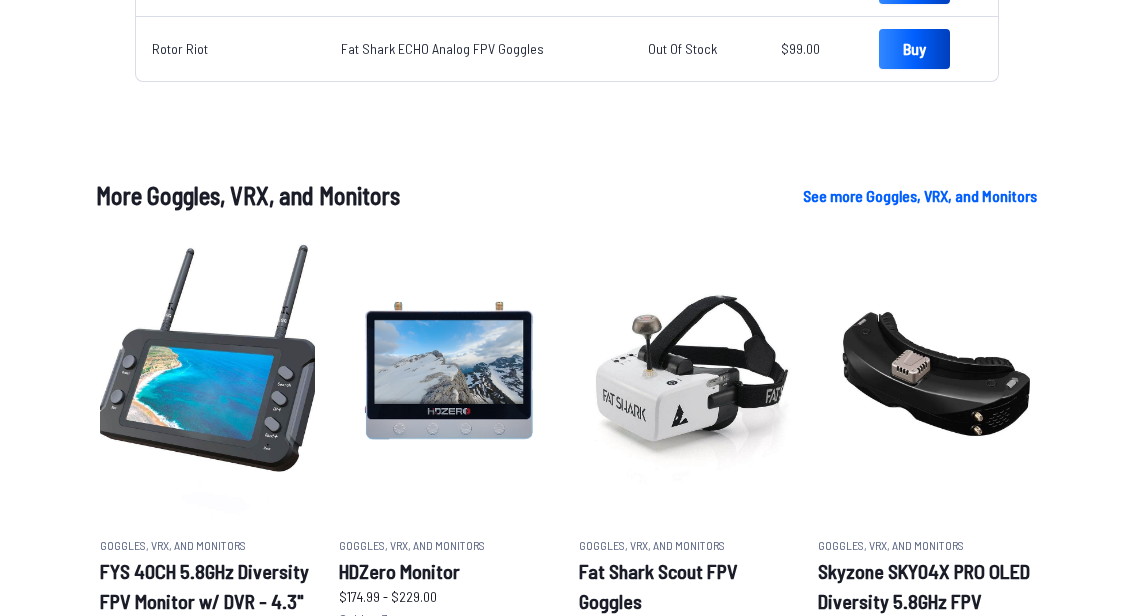 click at bounding box center [446, 375] 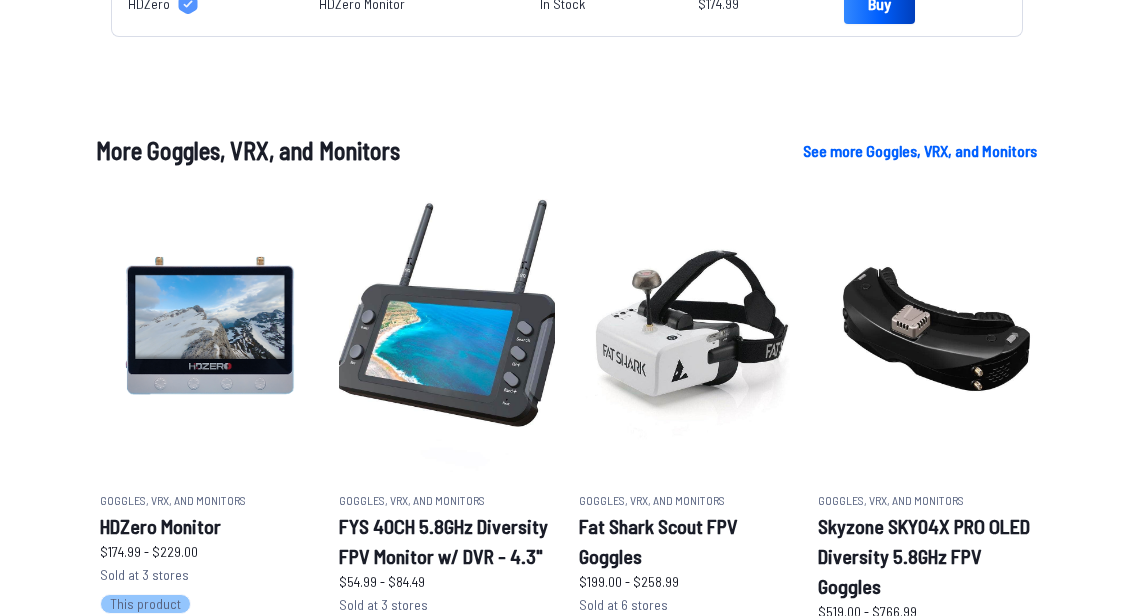 scroll, scrollTop: 913, scrollLeft: 0, axis: vertical 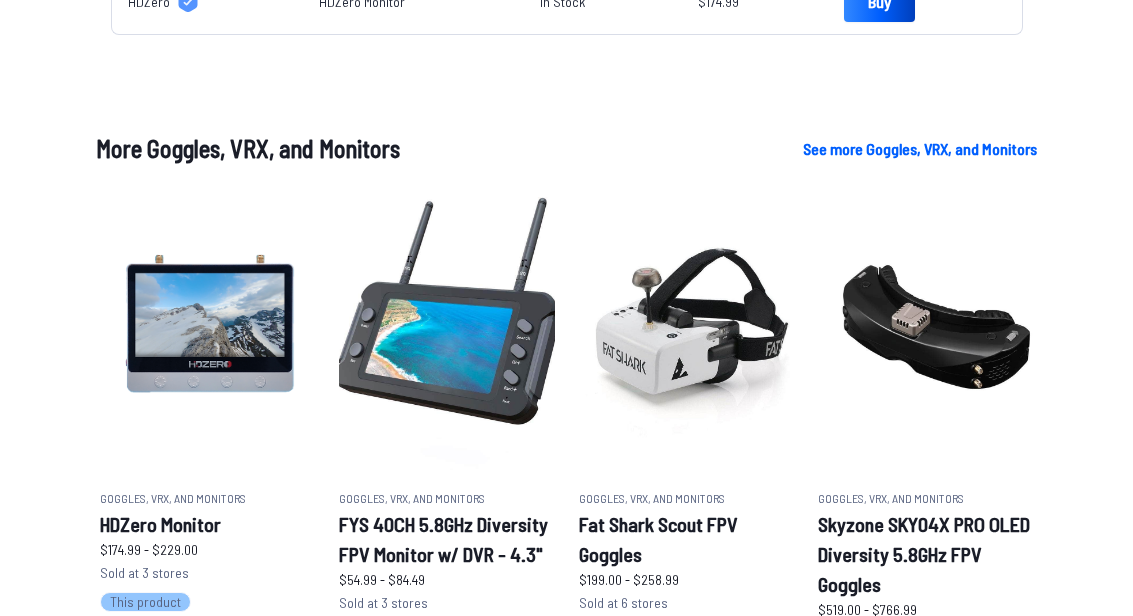 click on "FYS 40CH 5.8GHz Diversity FPV Monitor w/ DVR - 4.3"" at bounding box center (446, 540) 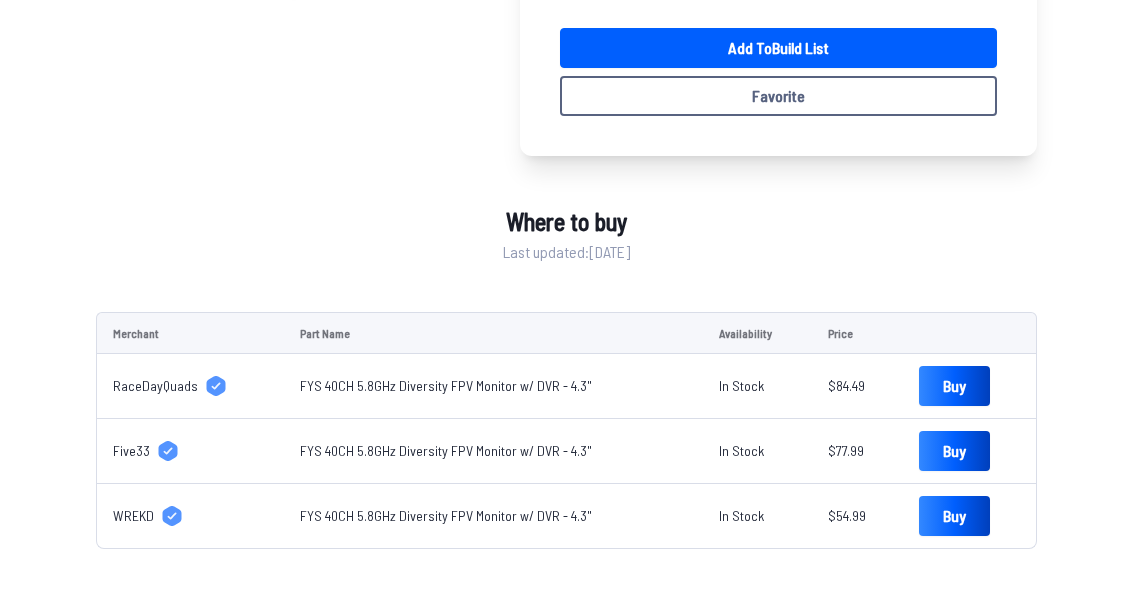 scroll, scrollTop: 543, scrollLeft: 0, axis: vertical 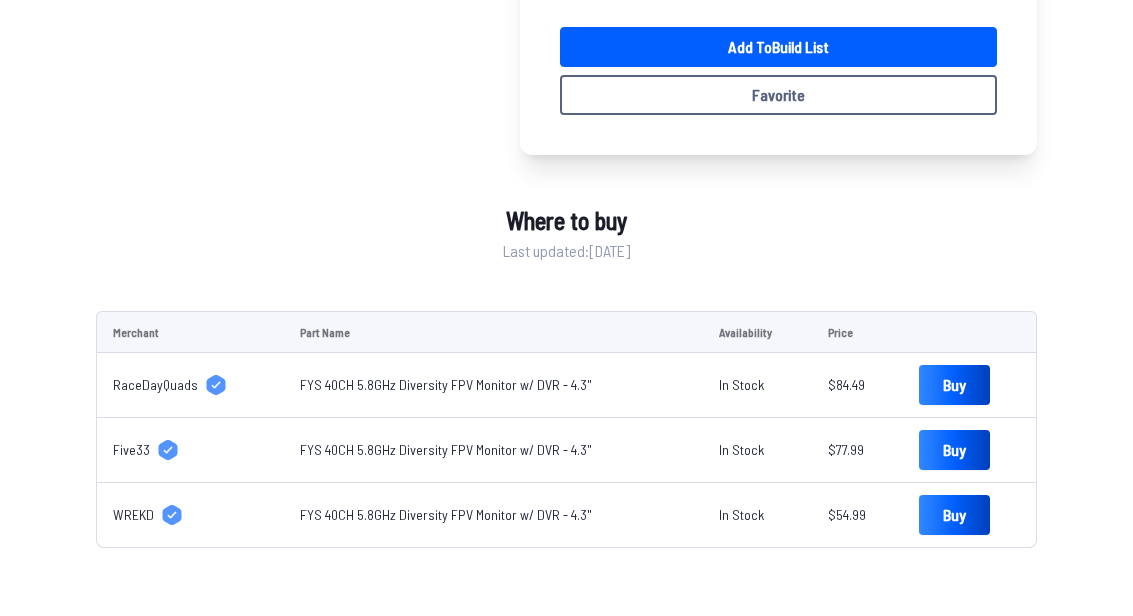 click on "Buy" at bounding box center (954, 515) 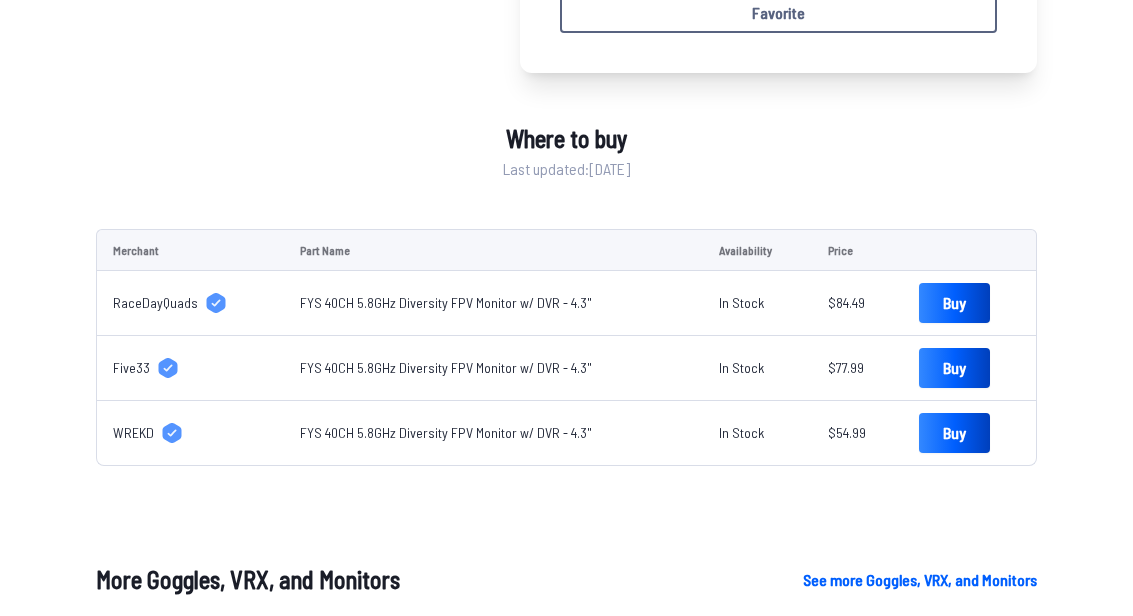 scroll, scrollTop: 571, scrollLeft: 0, axis: vertical 